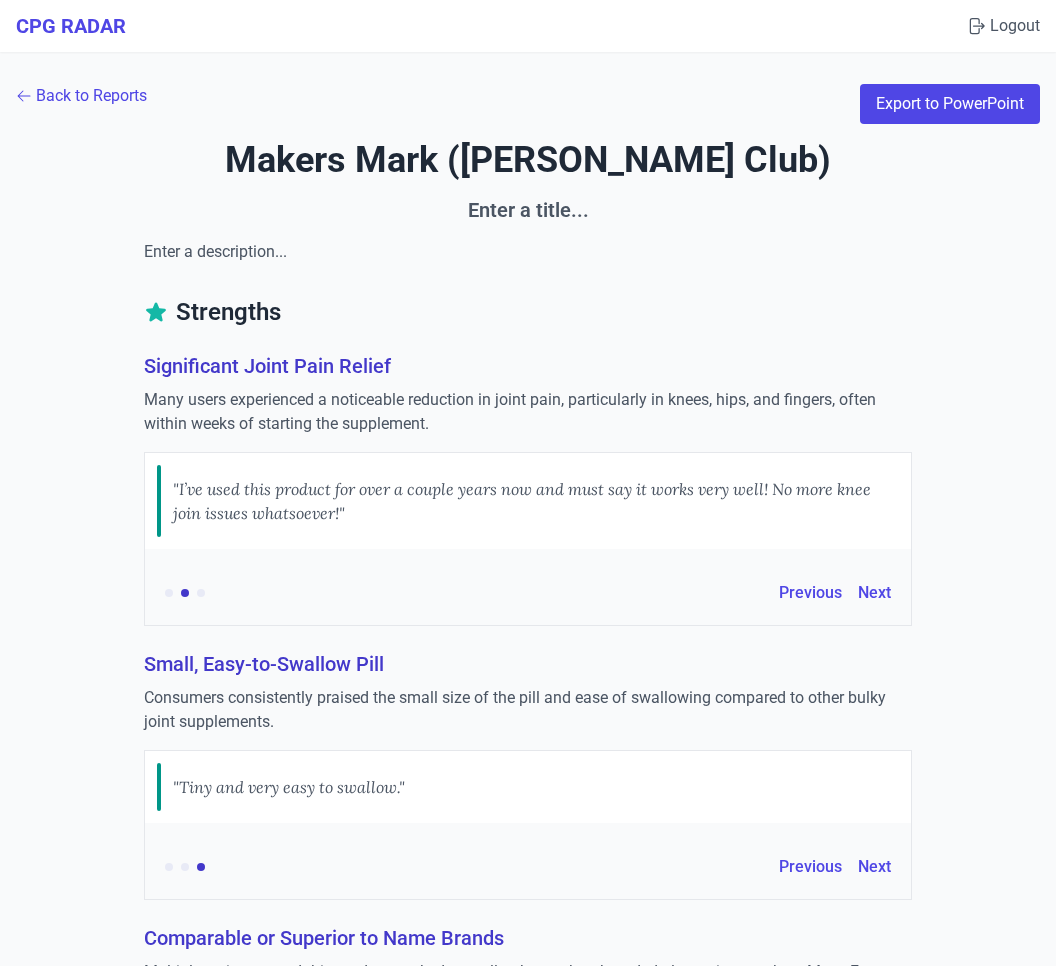 scroll, scrollTop: 3592, scrollLeft: 0, axis: vertical 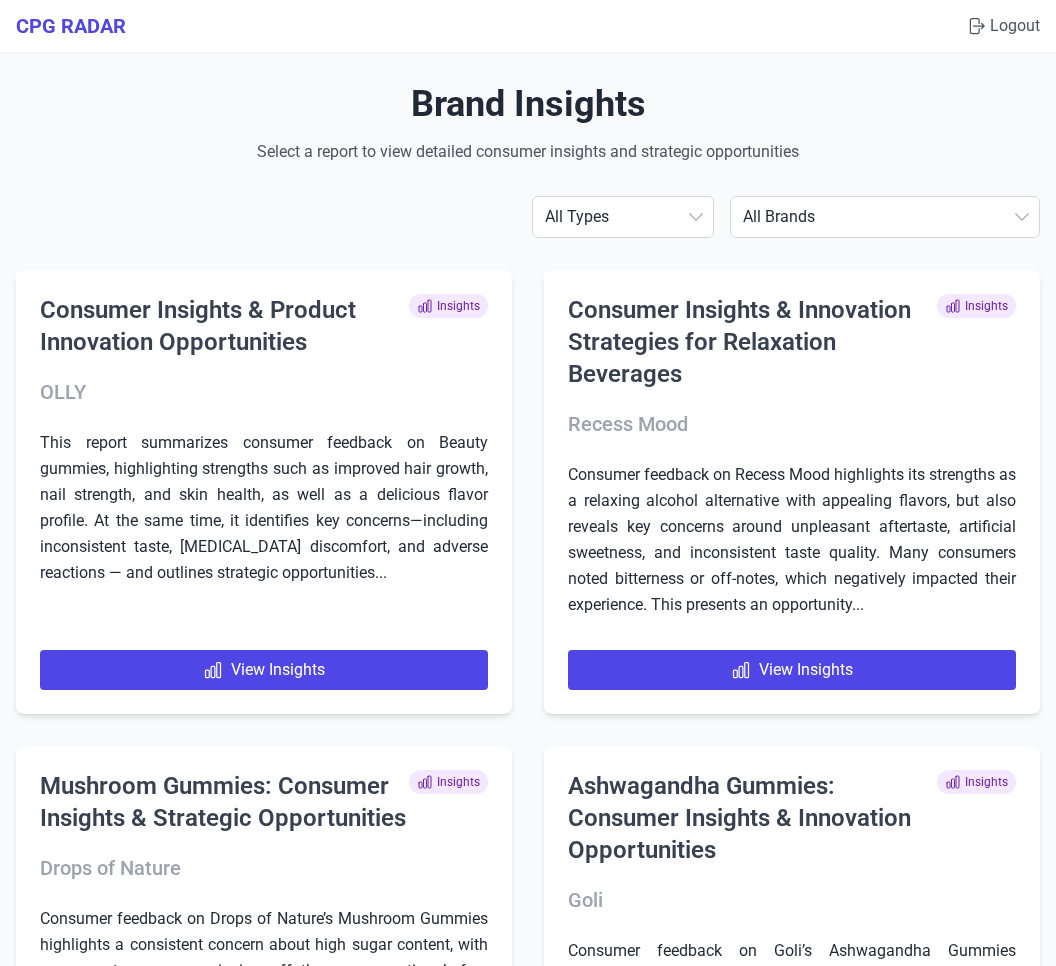 click on "All Brands Align Probiotic Drops of Nature Enzymedica Goli Horlicks Hum Humbleroots Performance Hyland's IAMS IAMS FINAL IAMS FINAL FINAL IAMS FINAL NEW IAMS FINAL NEW LAST ONE  IAMS FINAL ONE IAMS2 IAMS3 Liquid IV Makers Mark (Sams Club) MaryRuth Organics MaryRuth Organics STRATUM Neuriva Nutrafol OLLY Onnit Recess Mood Smarty Pants SOLGAR PROBI Theralogix Tomorrow's Nutrition Weem" at bounding box center [885, 217] 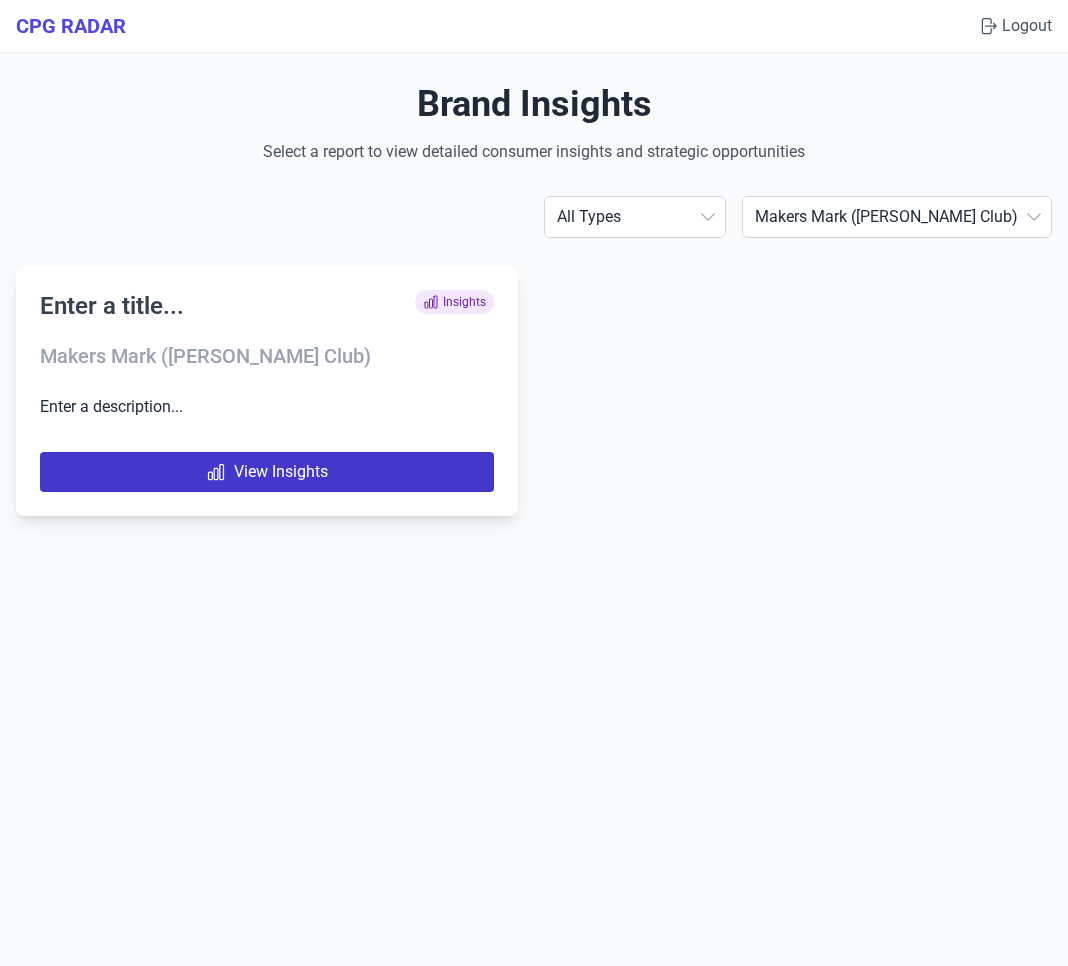 click on "View Insights" at bounding box center [267, 472] 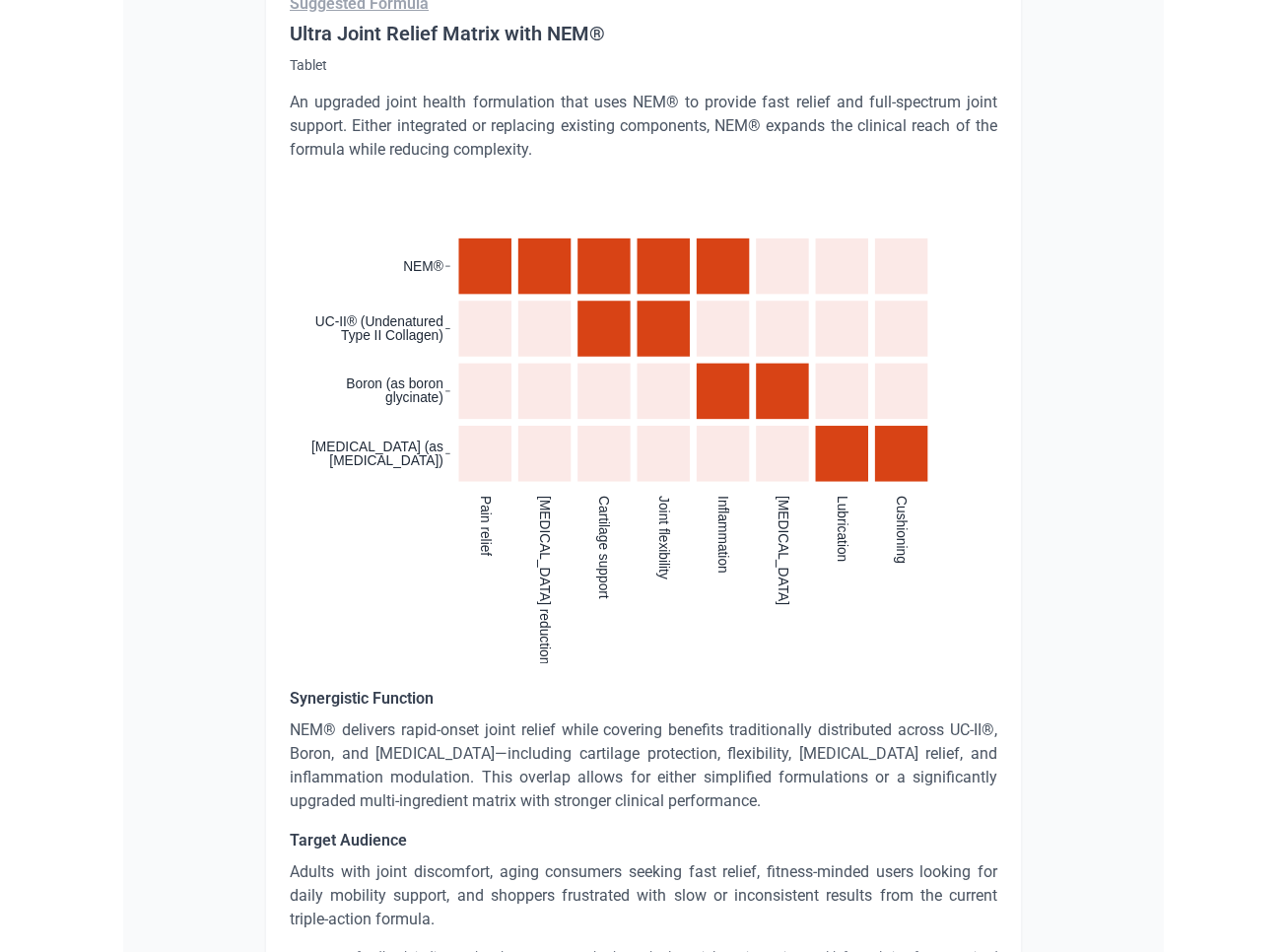scroll, scrollTop: 3344, scrollLeft: 0, axis: vertical 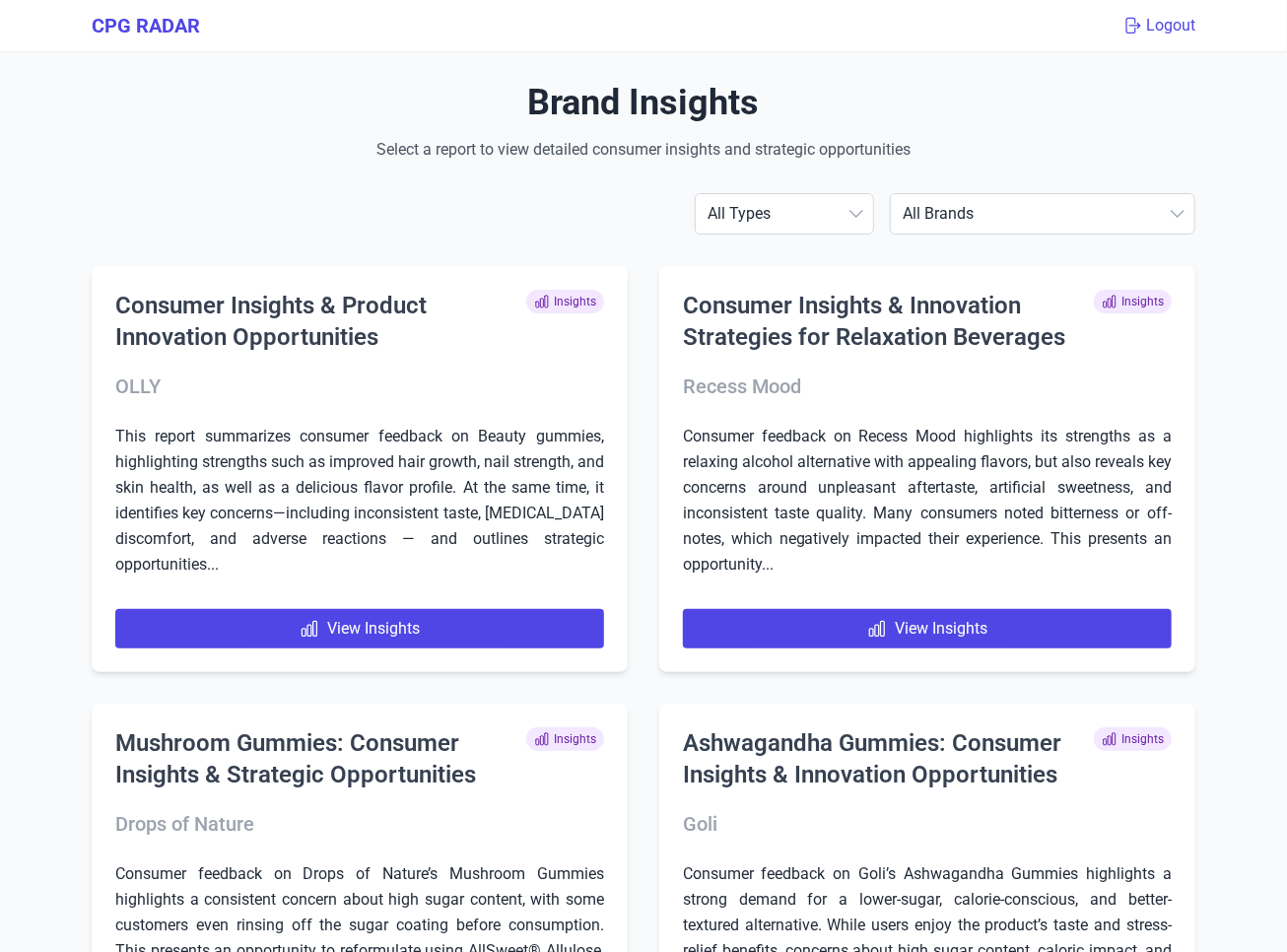 click on "Logout" at bounding box center (1159, 26) 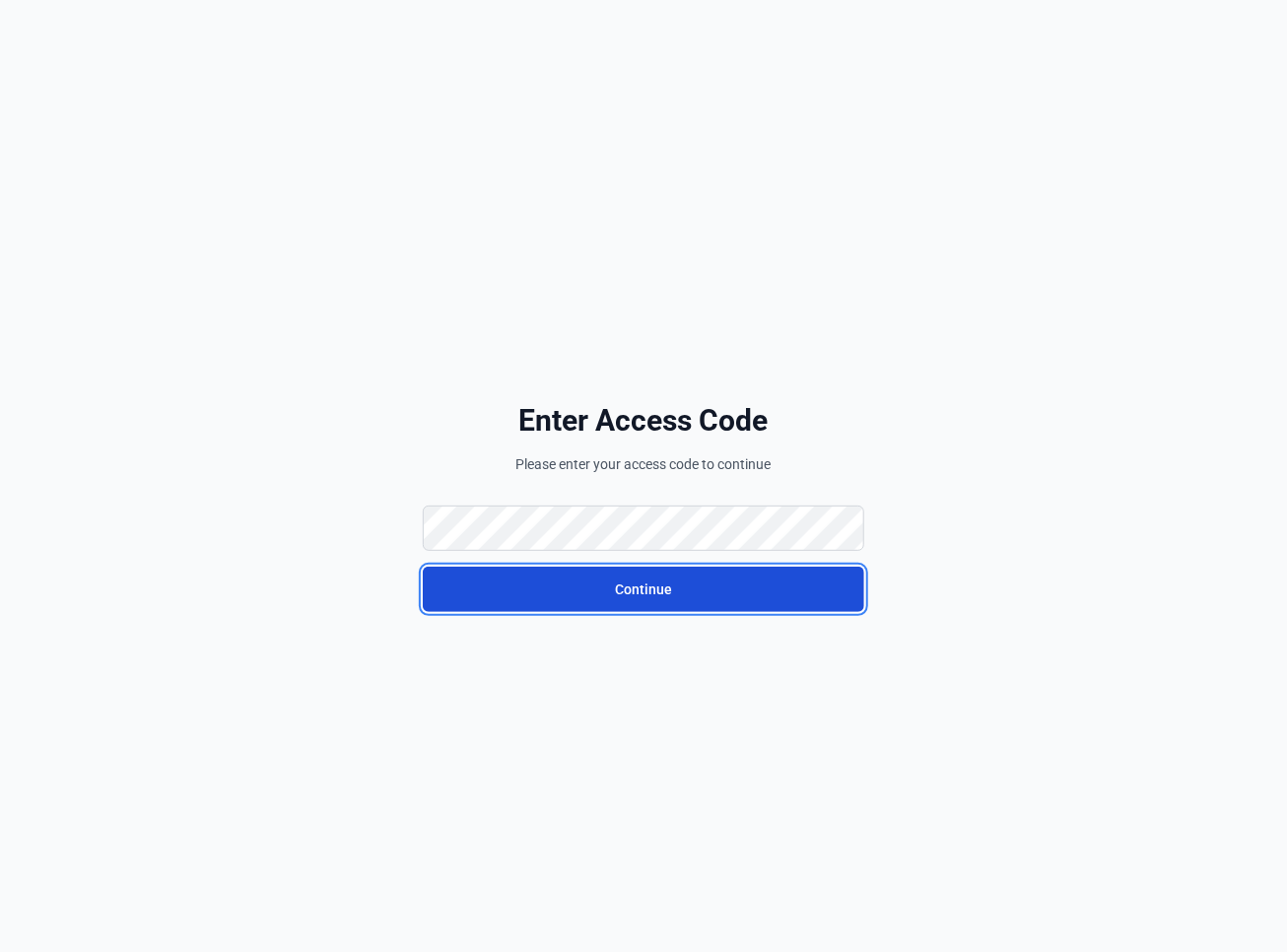 click on "Continue" at bounding box center [644, 589] 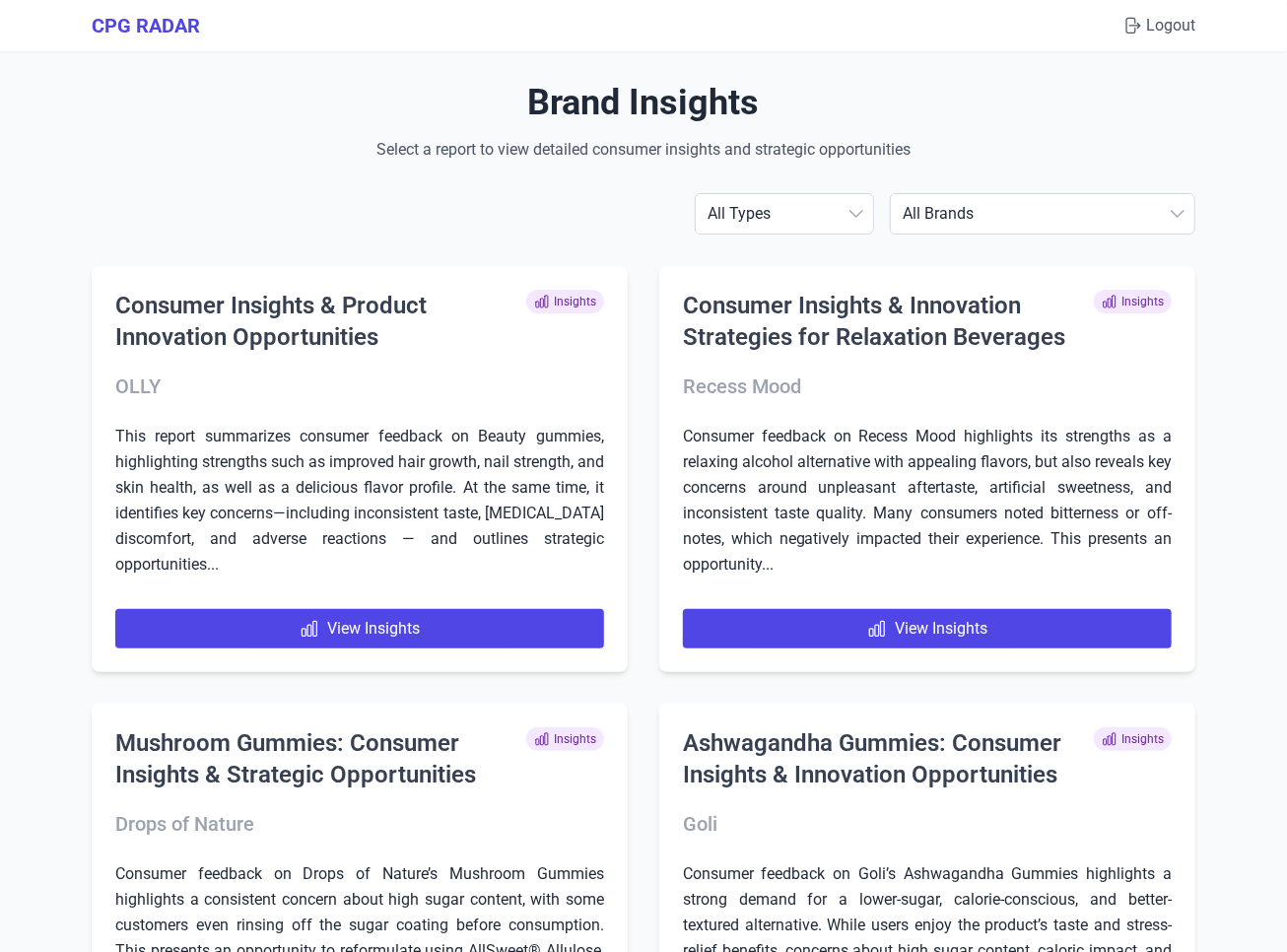 click on "All Brands Align Probiotic Drops of Nature Enzymedica Goli Horlicks Hum Humbleroots Performance Hyland's IAMS IAMS FINAL IAMS FINAL FINAL IAMS FINAL NEW IAMS FINAL NEW LAST ONE  IAMS FINAL ONE IAMS2 IAMS3 Liquid IV Makers Mark (Sams Club) MaryRuth Organics MaryRuth Organics STRATUM Neuriva Nutrafol OLLY Onnit Perrigo Recess Mood Smarty Pants SOLGAR PROBI Theralogix Tomorrow's Nutrition Weem" at bounding box center [1043, 214] 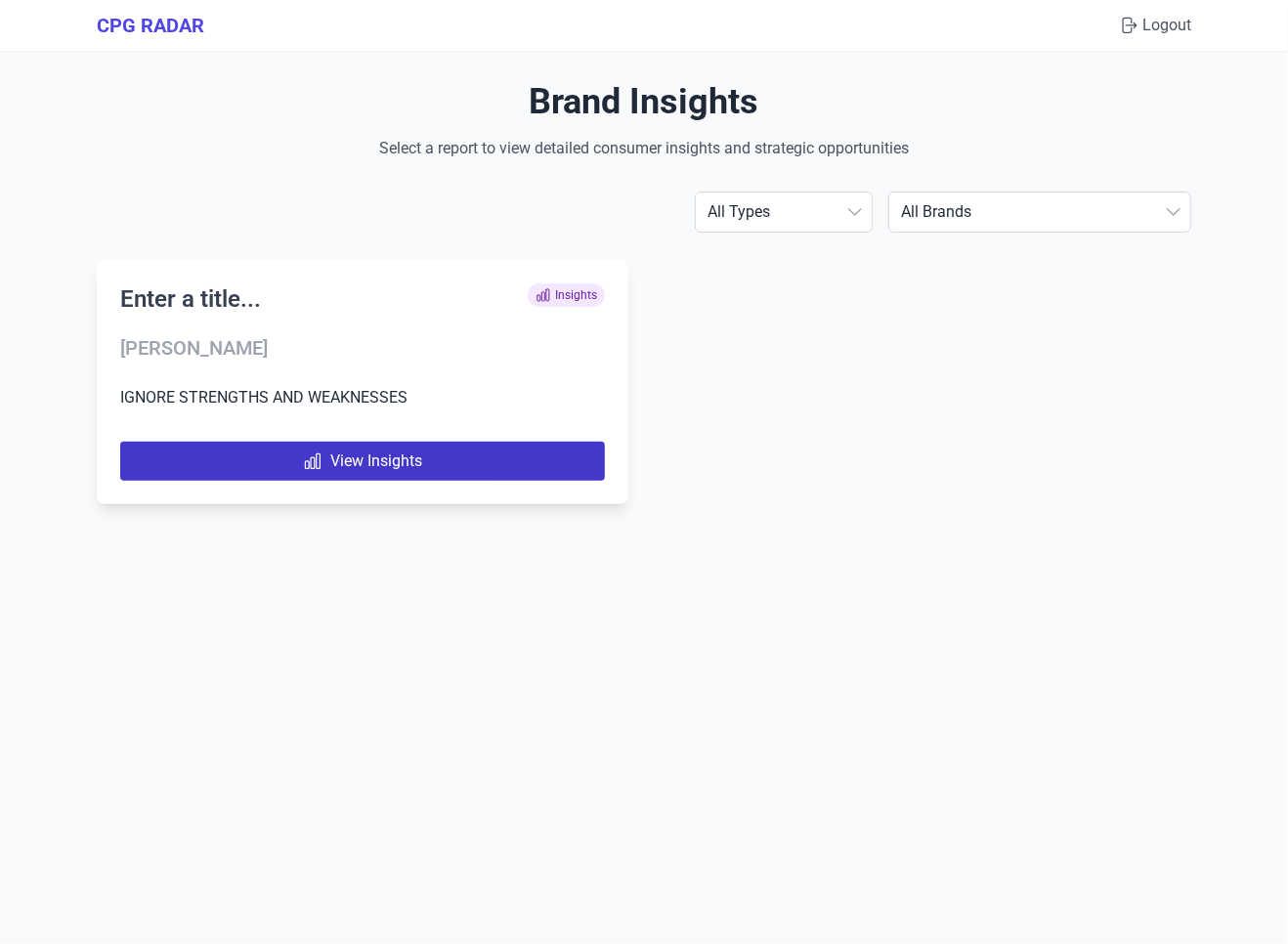 click on "View Insights" at bounding box center [363, 461] 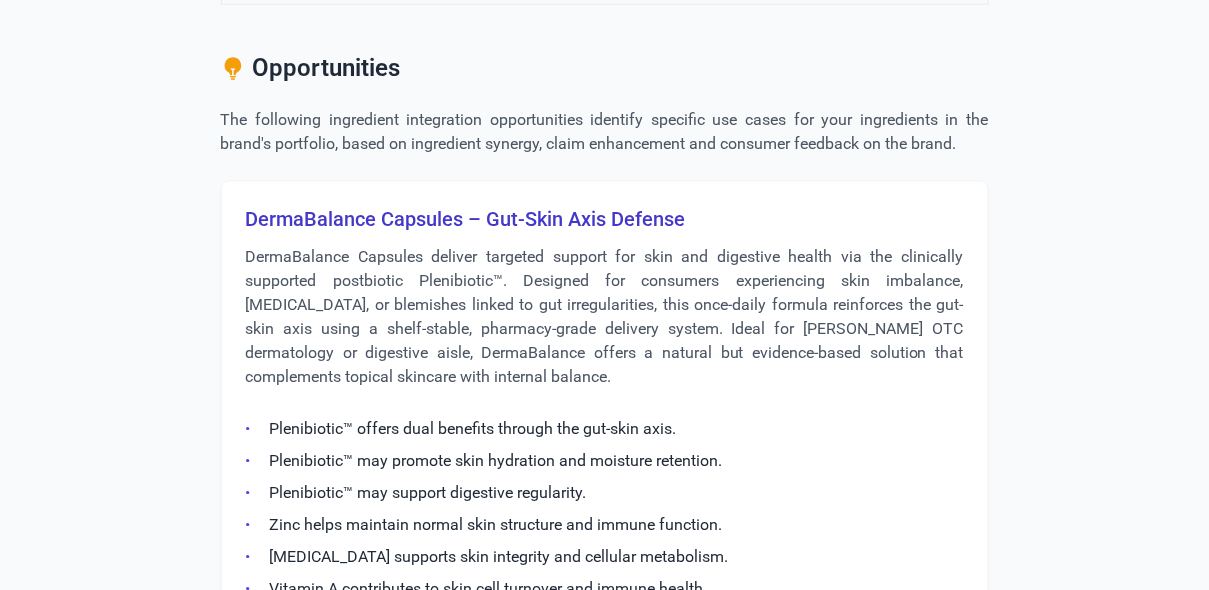 scroll, scrollTop: 980, scrollLeft: 0, axis: vertical 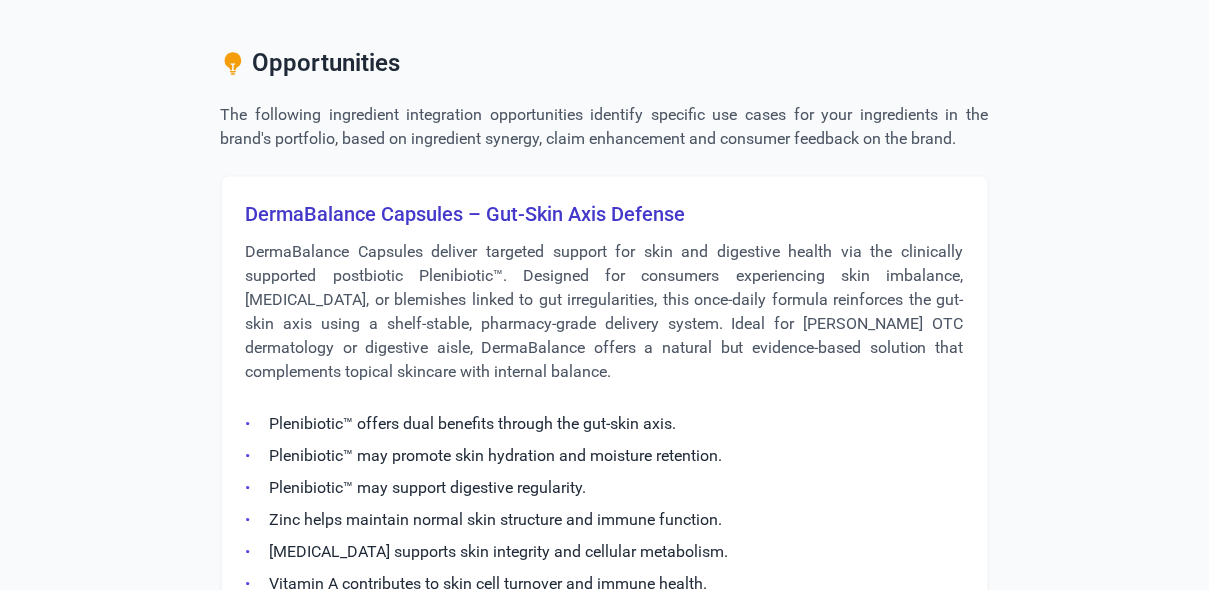 click on "DermaBalance Capsules – Gut-Skin Axis Defense" at bounding box center [605, 215] 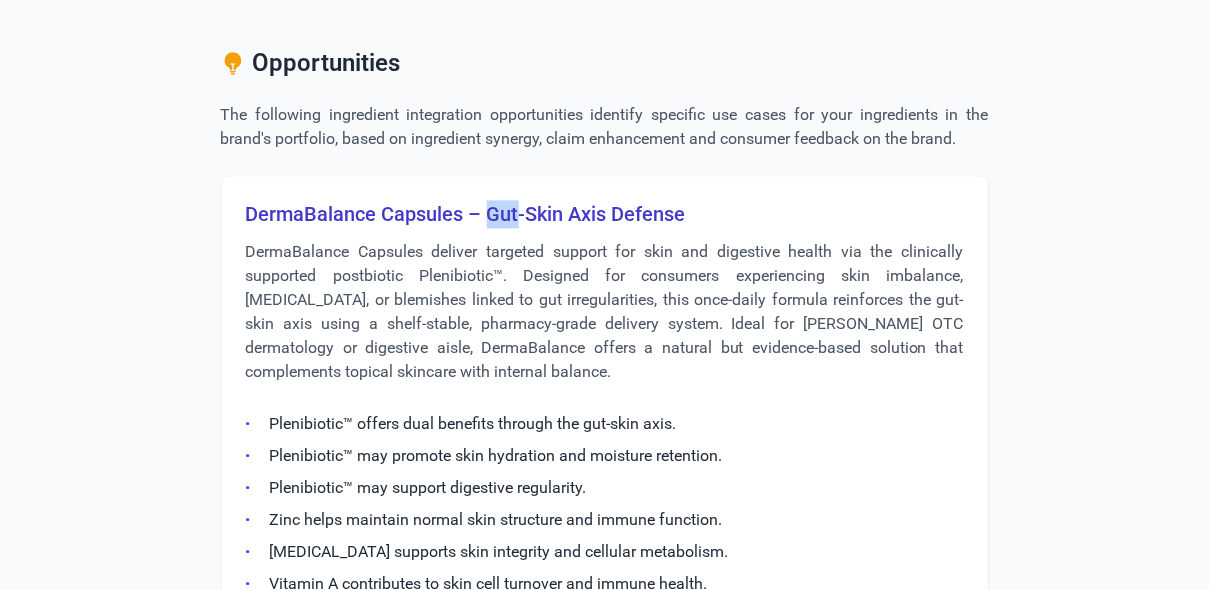 click on "DermaBalance Capsules – Gut-Skin Axis Defense" at bounding box center [605, 215] 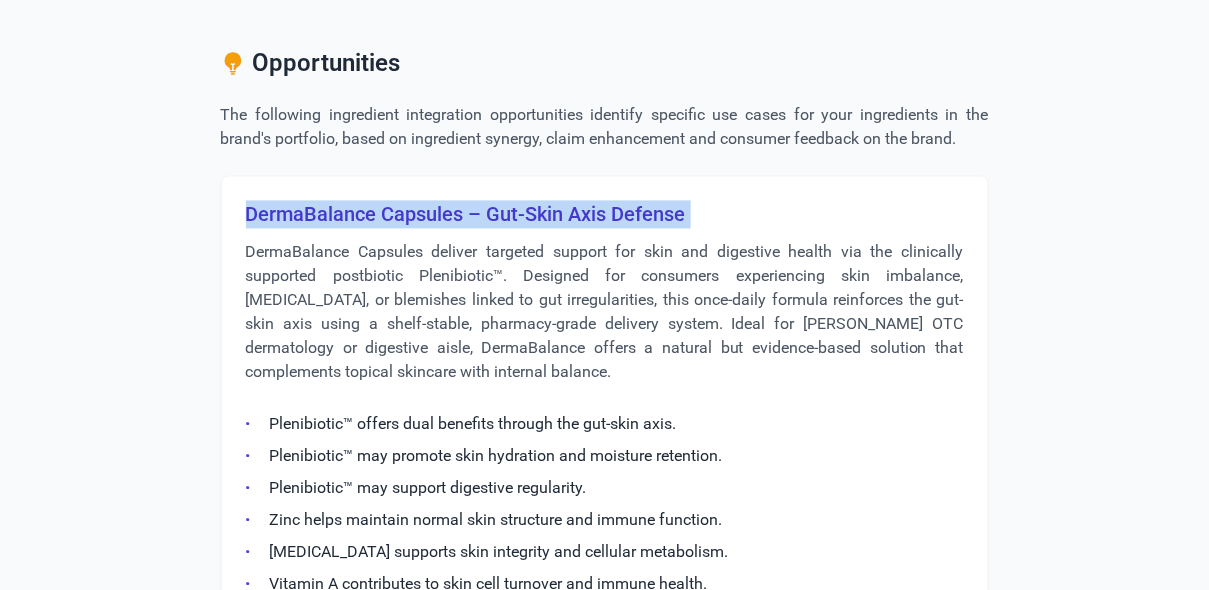 click on "DermaBalance Capsules – Gut-Skin Axis Defense" at bounding box center (605, 215) 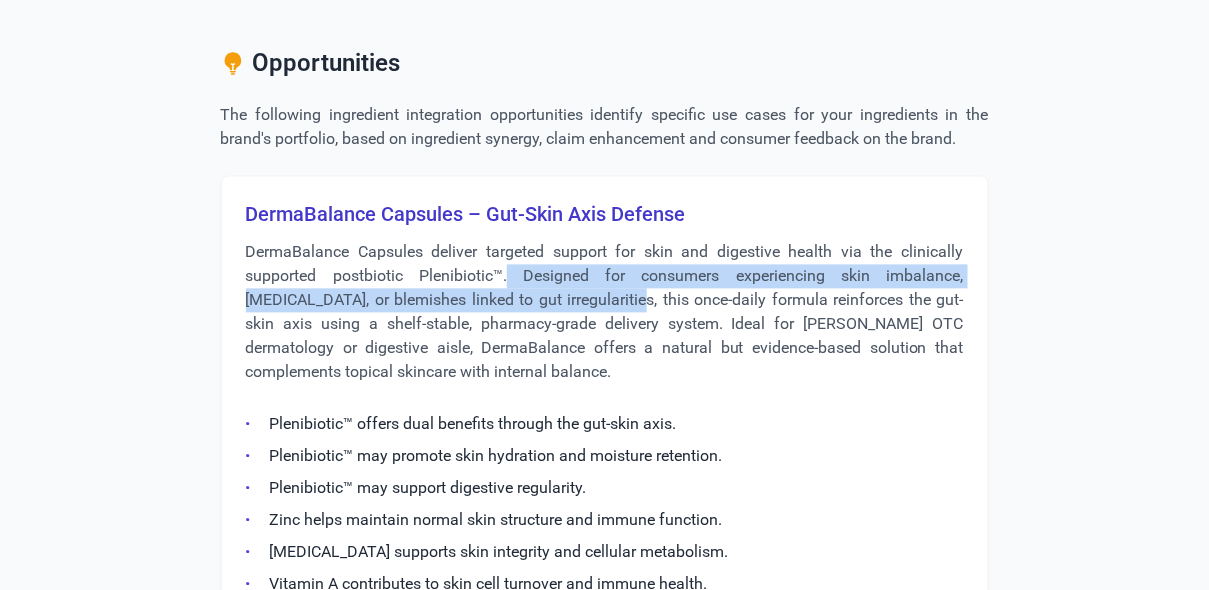 drag, startPoint x: 488, startPoint y: 275, endPoint x: 548, endPoint y: 297, distance: 63.90618 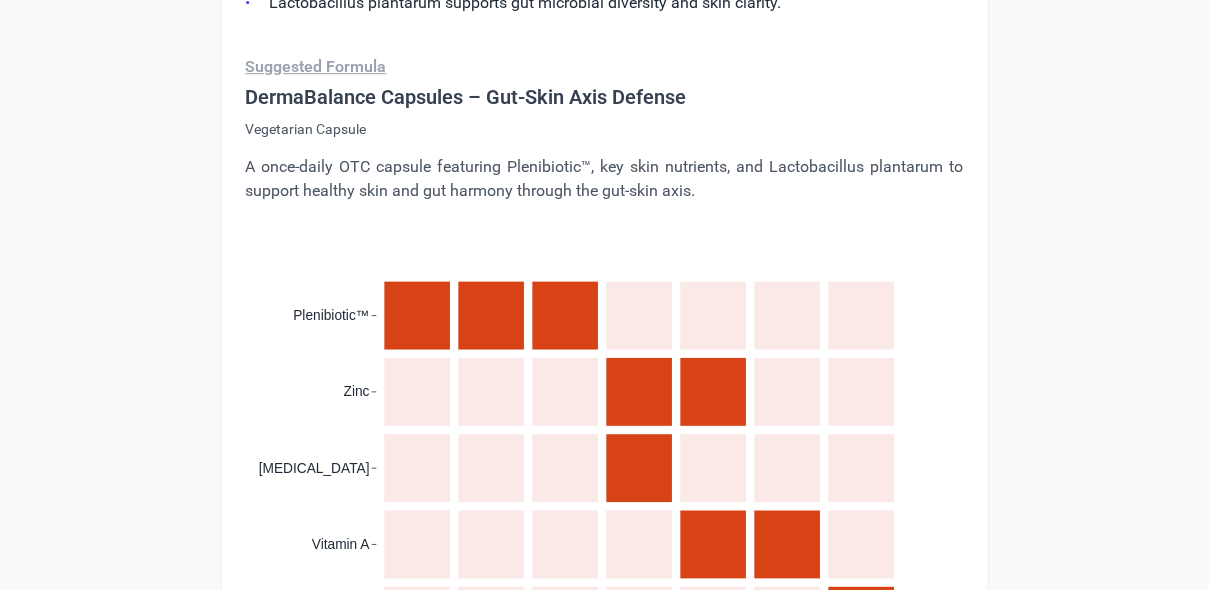 scroll, scrollTop: 1600, scrollLeft: 0, axis: vertical 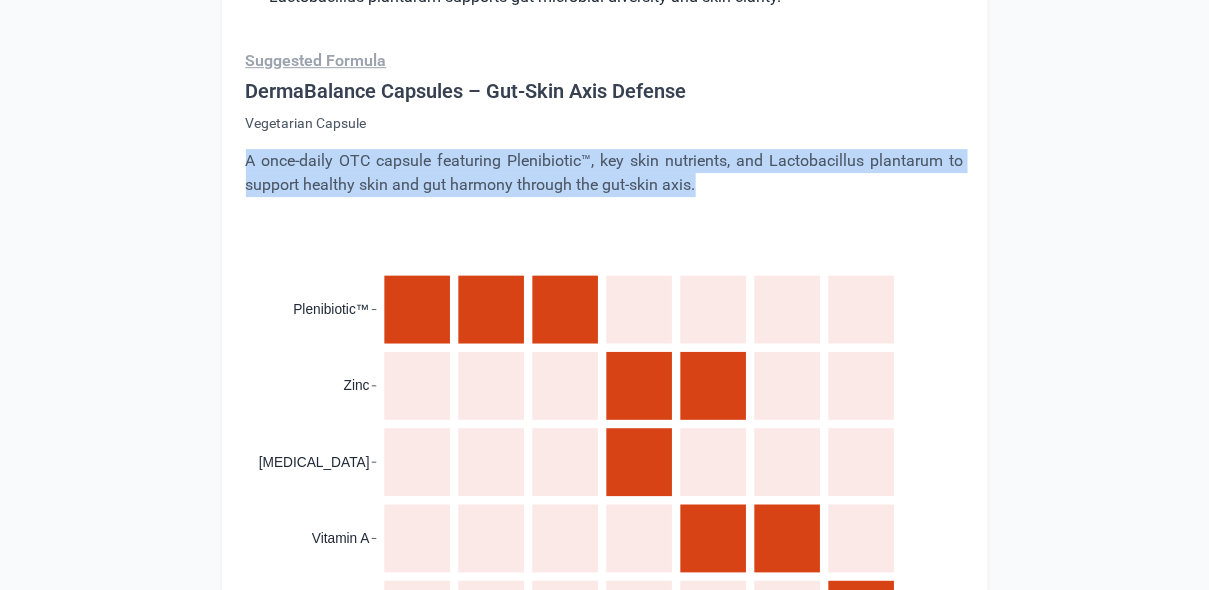 drag, startPoint x: 248, startPoint y: 158, endPoint x: 713, endPoint y: 190, distance: 466.09976 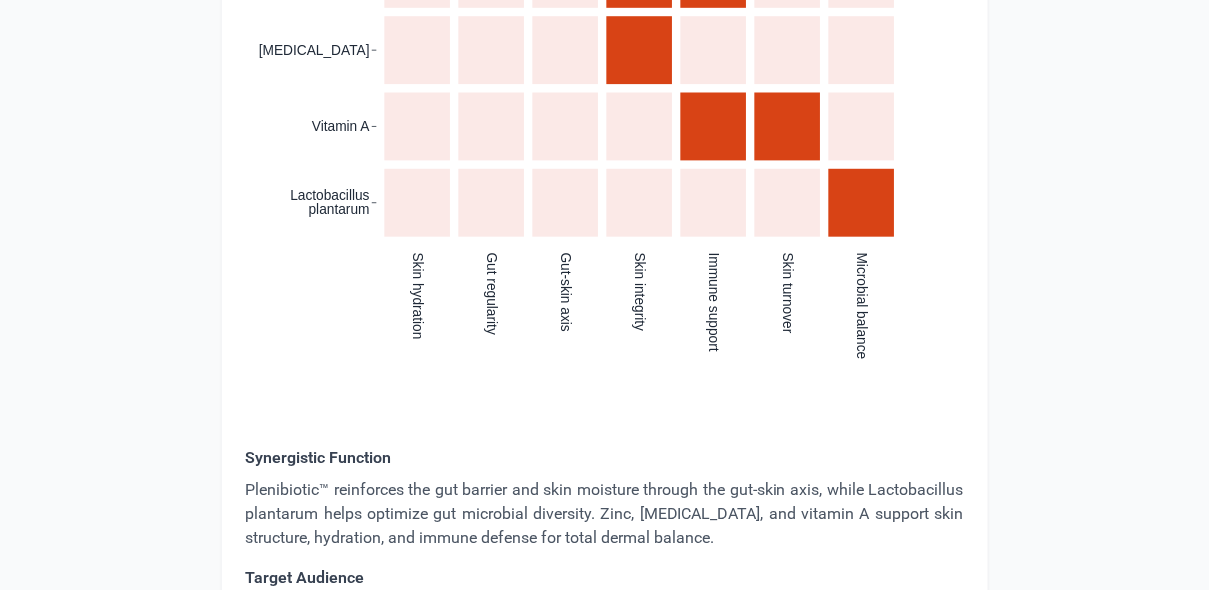 scroll, scrollTop: 2245, scrollLeft: 0, axis: vertical 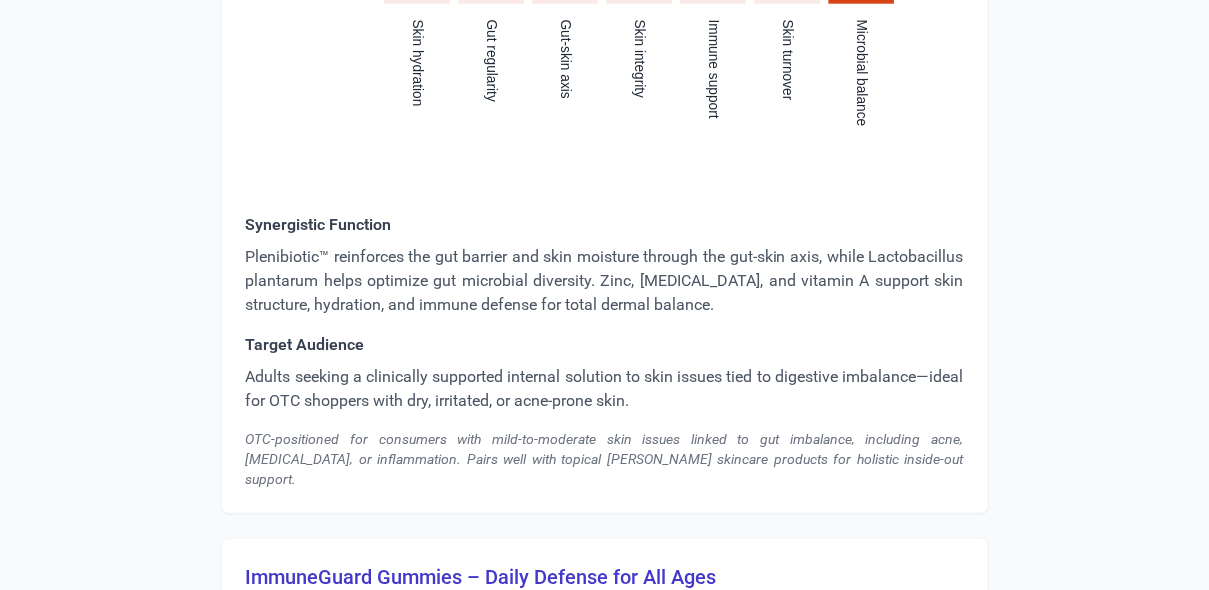 click on "Plenibiotic™ reinforces the gut barrier and skin moisture through the gut-skin axis, while Lactobacillus plantarum helps optimize gut microbial diversity. Zinc, biotin, and vitamin A support skin structure, hydration, and immune defense for total dermal balance." at bounding box center (605, 281) 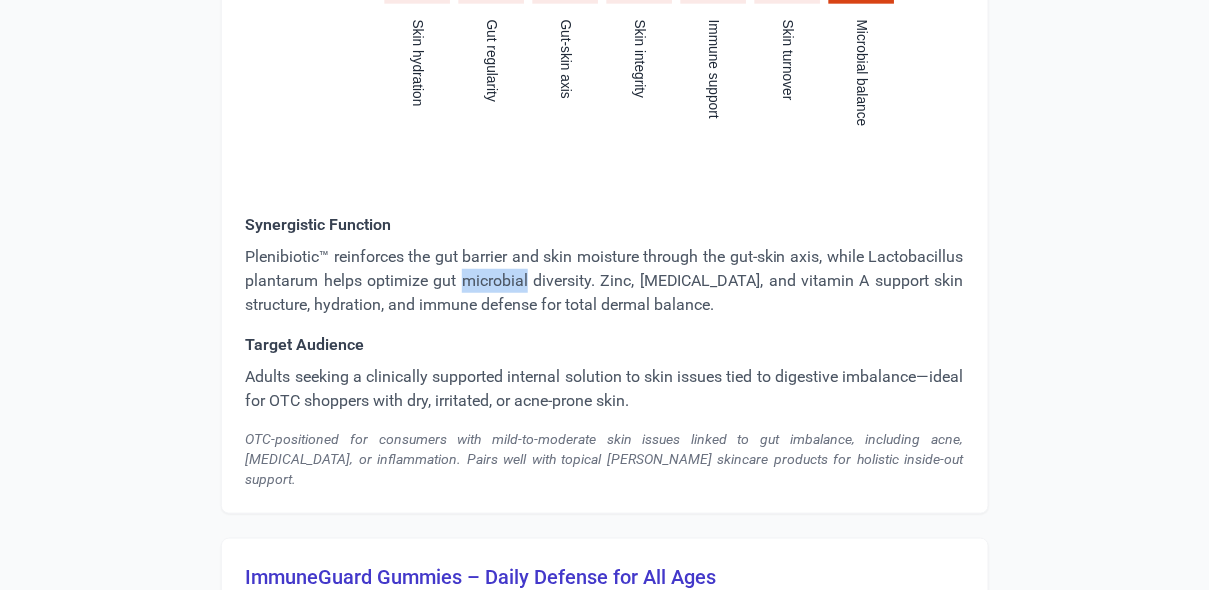 click on "Plenibiotic™ reinforces the gut barrier and skin moisture through the gut-skin axis, while Lactobacillus plantarum helps optimize gut microbial diversity. Zinc, biotin, and vitamin A support skin structure, hydration, and immune defense for total dermal balance." at bounding box center (605, 281) 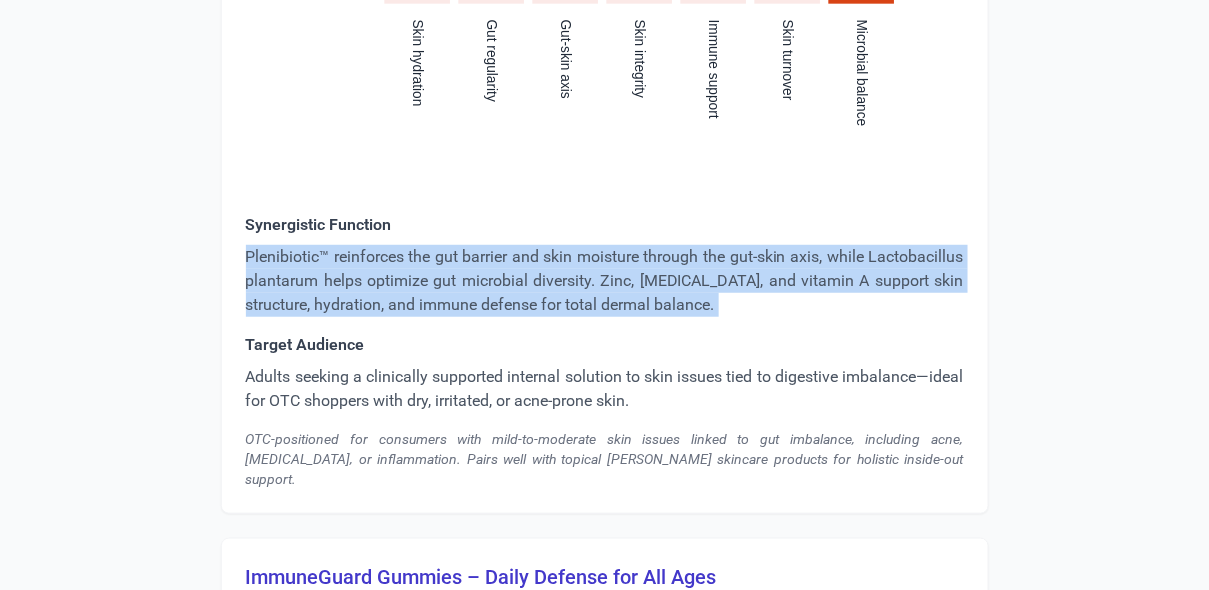 click on "Plenibiotic™ reinforces the gut barrier and skin moisture through the gut-skin axis, while Lactobacillus plantarum helps optimize gut microbial diversity. Zinc, biotin, and vitamin A support skin structure, hydration, and immune defense for total dermal balance." at bounding box center (605, 281) 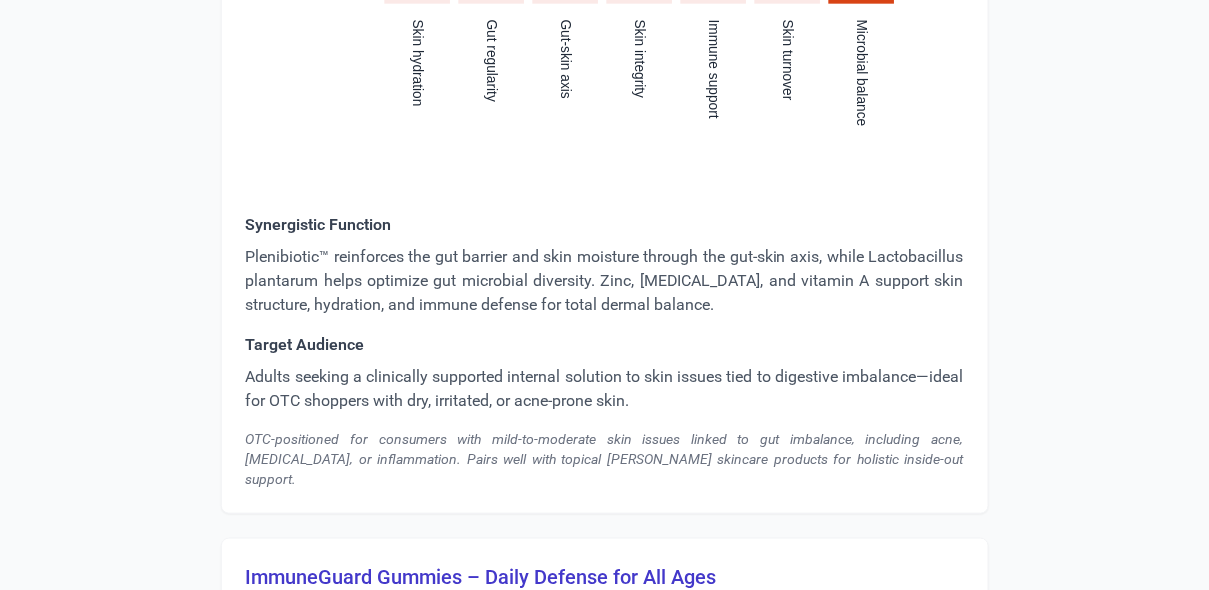 click on "Adults seeking a clinically supported internal solution to skin issues tied to digestive imbalance—ideal for OTC shoppers with dry, irritated, or acne-prone skin." at bounding box center (605, 389) 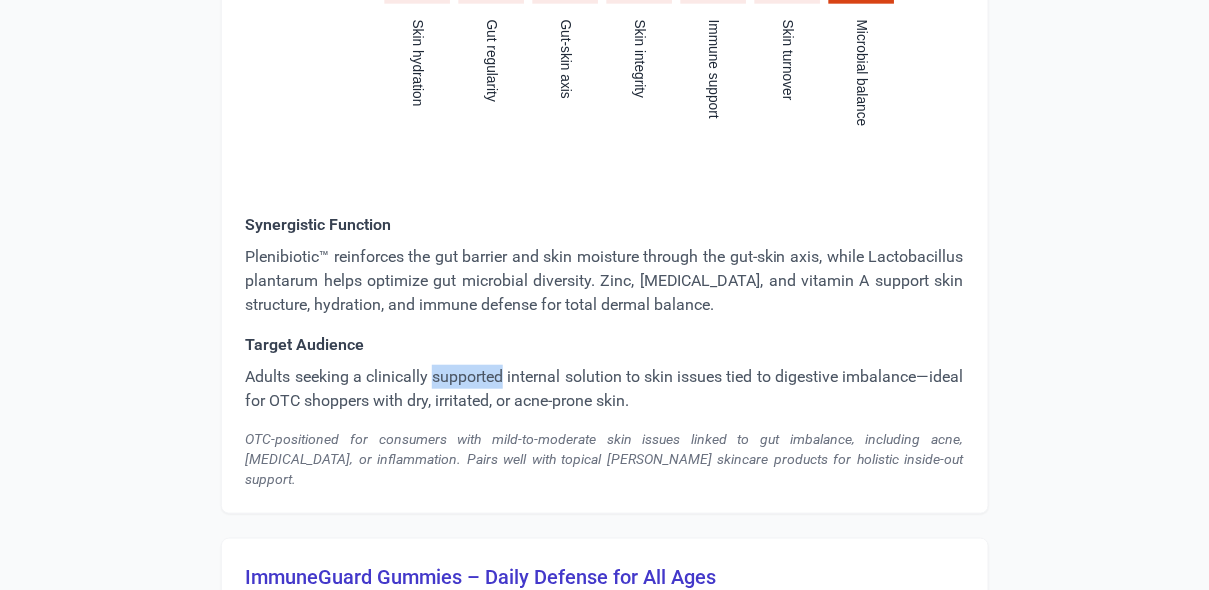 click on "Adults seeking a clinically supported internal solution to skin issues tied to digestive imbalance—ideal for OTC shoppers with dry, irritated, or acne-prone skin." at bounding box center [605, 389] 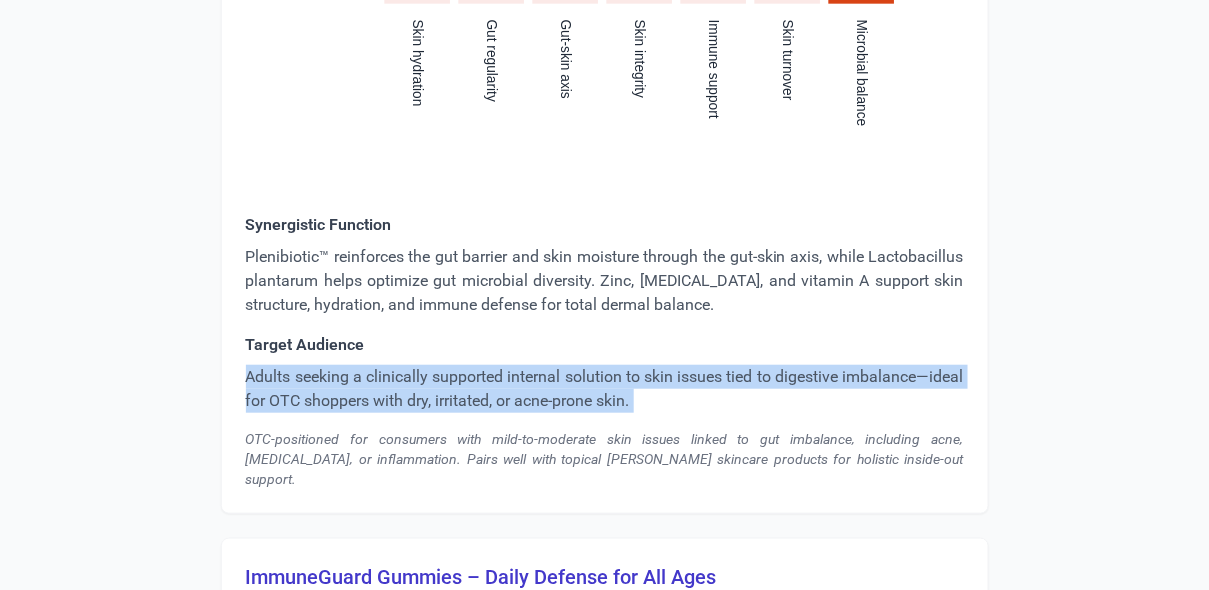 click on "Adults seeking a clinically supported internal solution to skin issues tied to digestive imbalance—ideal for OTC shoppers with dry, irritated, or acne-prone skin." at bounding box center (605, 389) 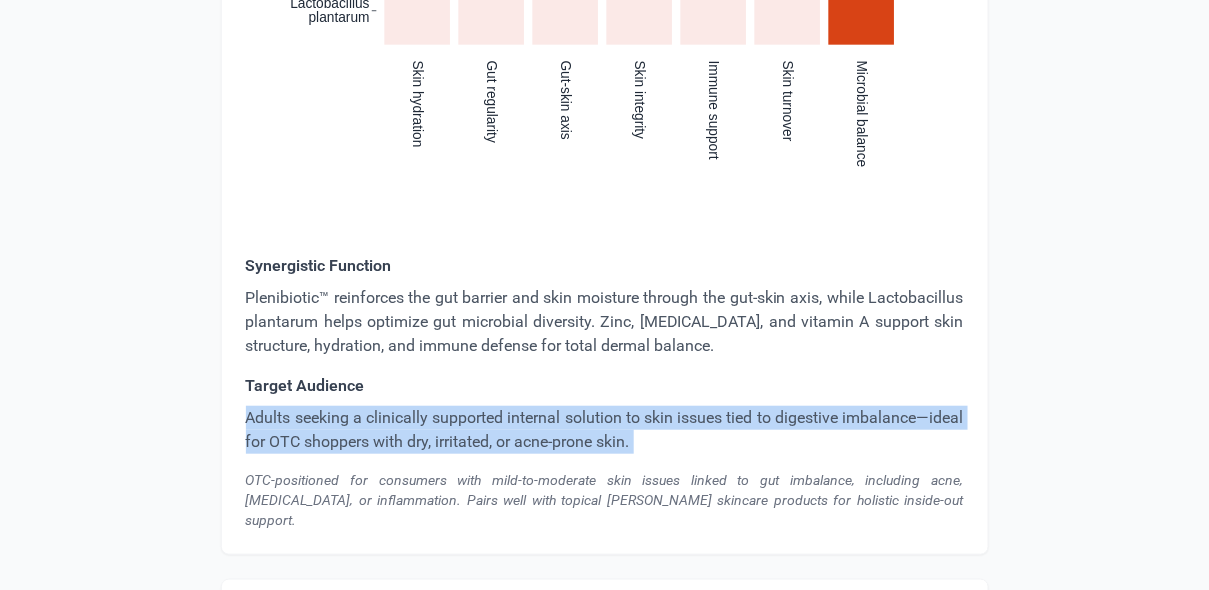 scroll, scrollTop: 2209, scrollLeft: 0, axis: vertical 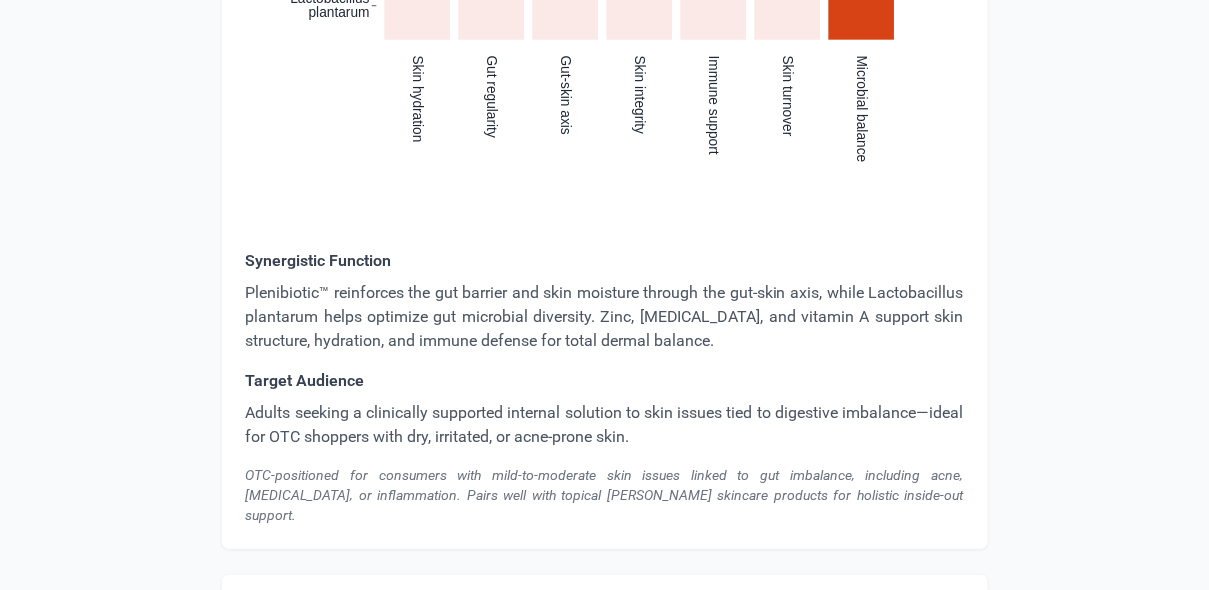 click on "OTC-positioned for consumers with mild-to-moderate skin issues linked to gut imbalance, including acne, dryness, or inflammation. Pairs well with topical Perrigo skincare products for holistic inside-out support." at bounding box center [605, 495] 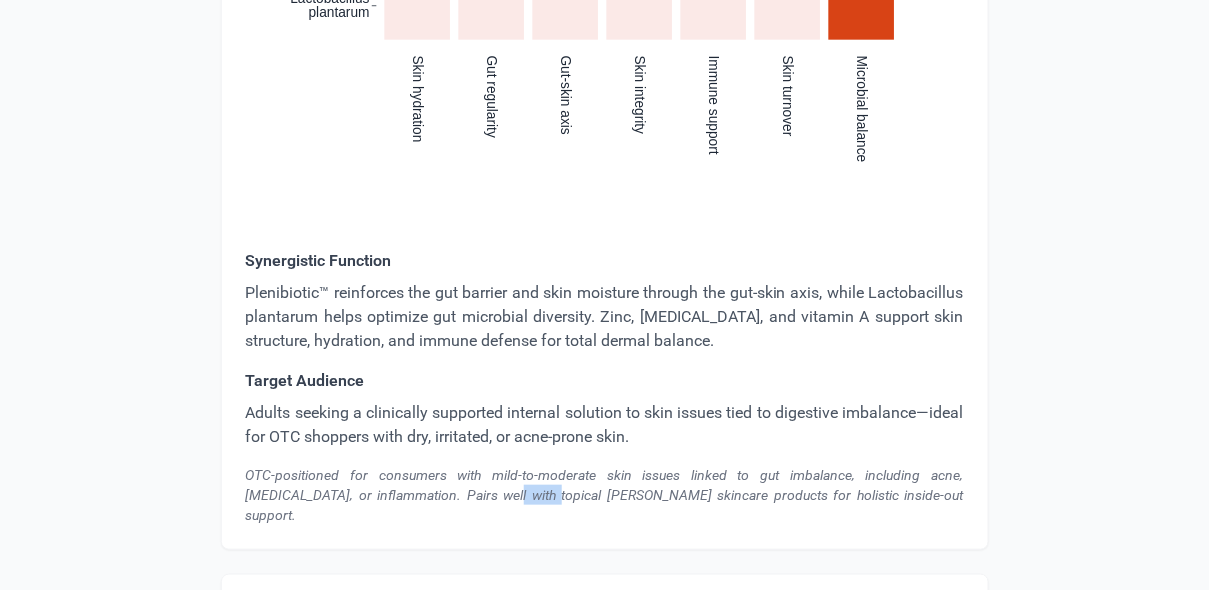 click on "OTC-positioned for consumers with mild-to-moderate skin issues linked to gut imbalance, including acne, dryness, or inflammation. Pairs well with topical Perrigo skincare products for holistic inside-out support." at bounding box center [605, 495] 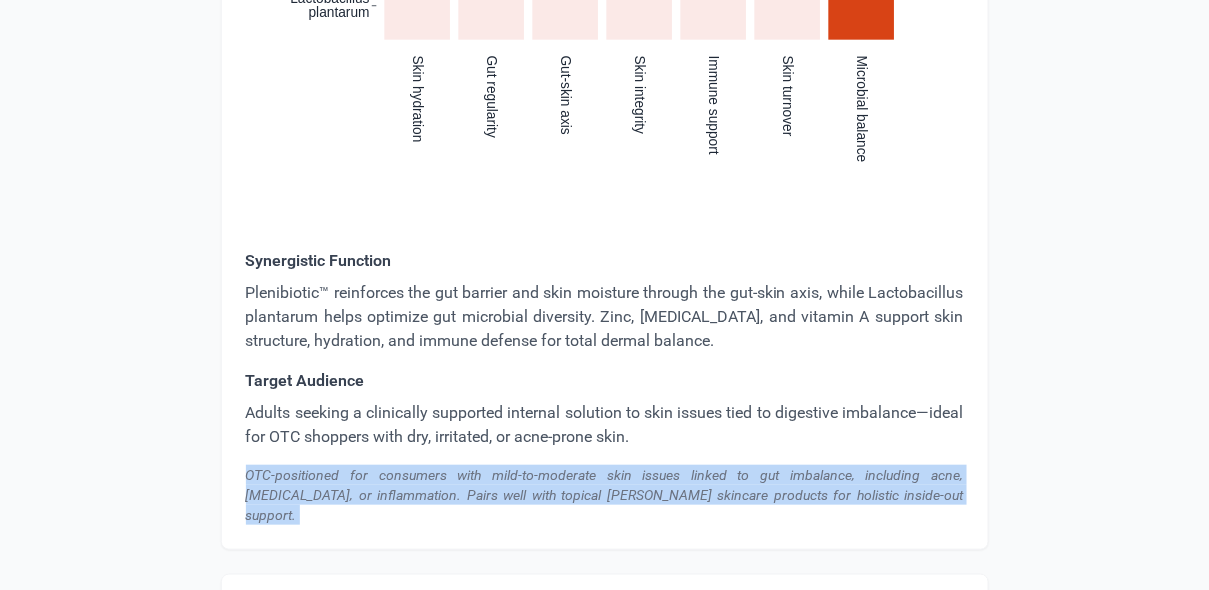click on "OTC-positioned for consumers with mild-to-moderate skin issues linked to gut imbalance, including acne, dryness, or inflammation. Pairs well with topical Perrigo skincare products for holistic inside-out support." at bounding box center [605, 495] 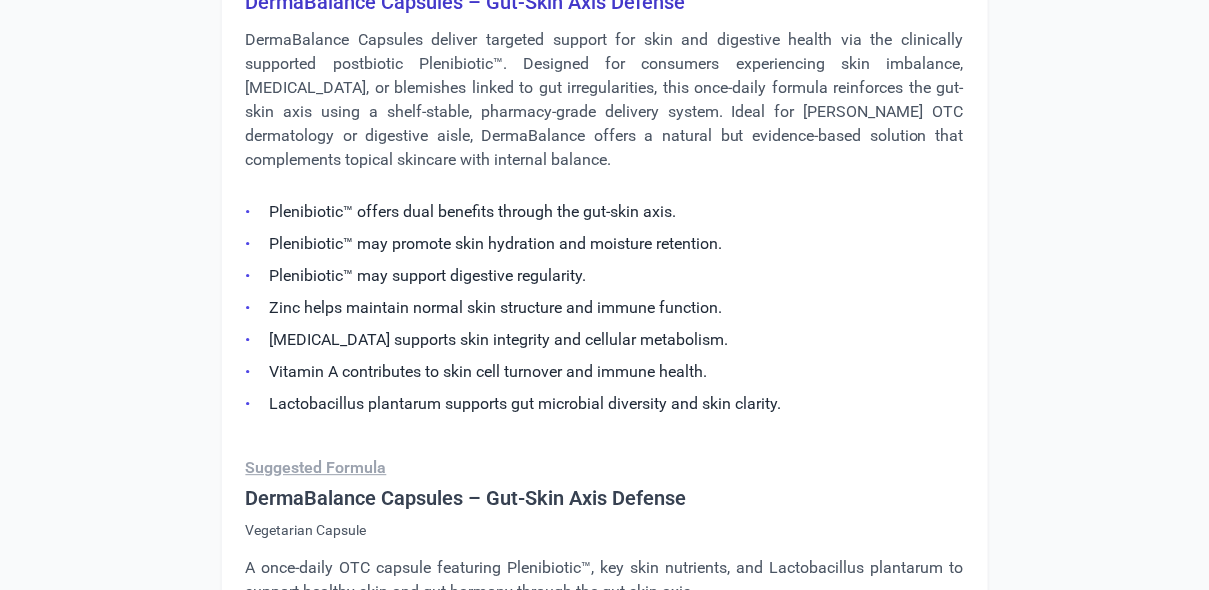 scroll, scrollTop: 1158, scrollLeft: 0, axis: vertical 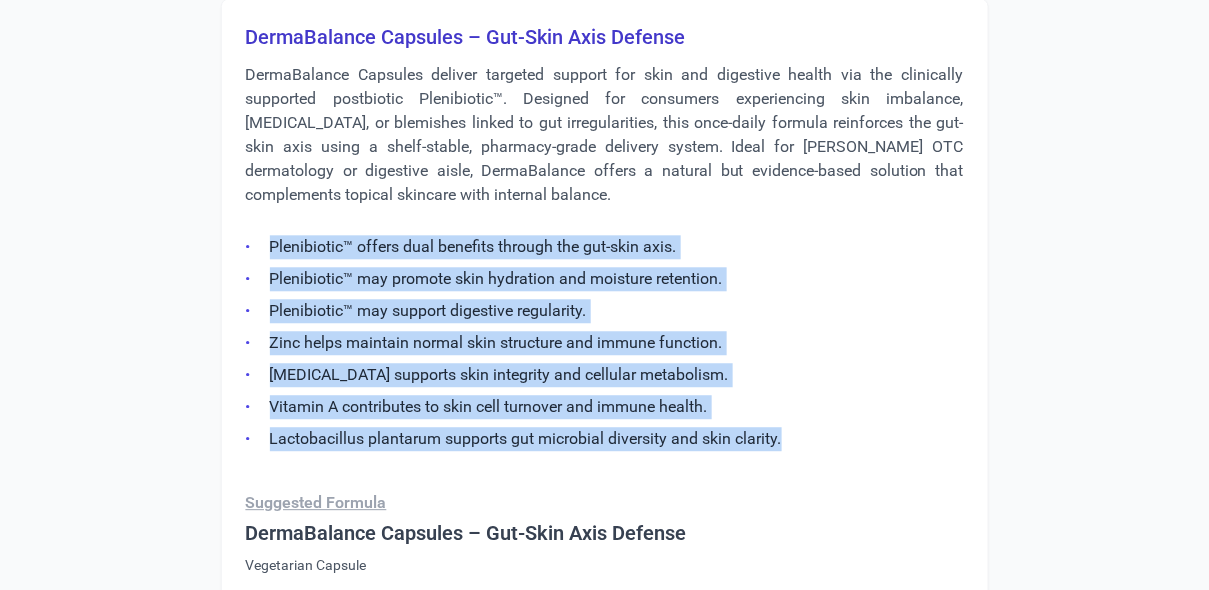 drag, startPoint x: 786, startPoint y: 434, endPoint x: 265, endPoint y: 241, distance: 555.59875 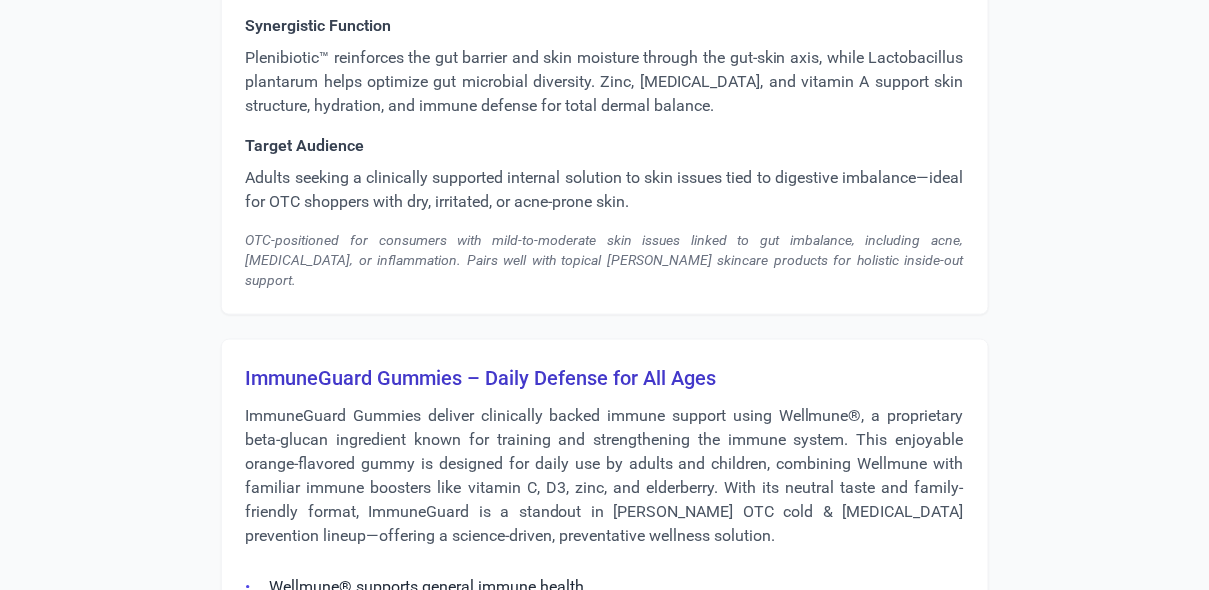 scroll, scrollTop: 2494, scrollLeft: 0, axis: vertical 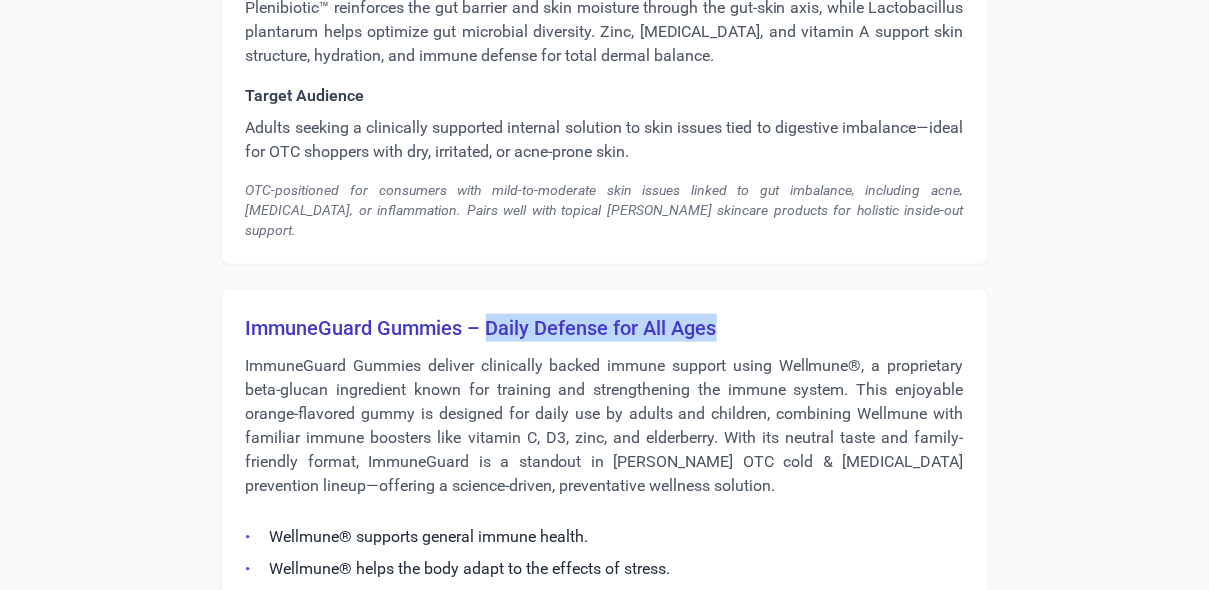 drag, startPoint x: 488, startPoint y: 307, endPoint x: 719, endPoint y: 305, distance: 231.00865 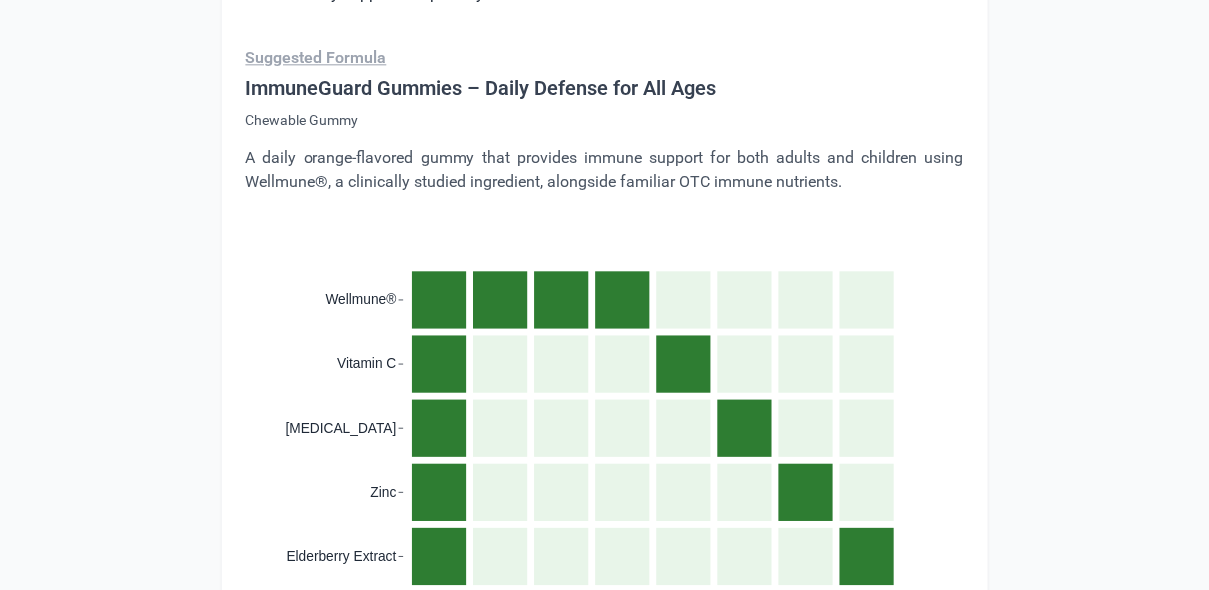 scroll, scrollTop: 3134, scrollLeft: 0, axis: vertical 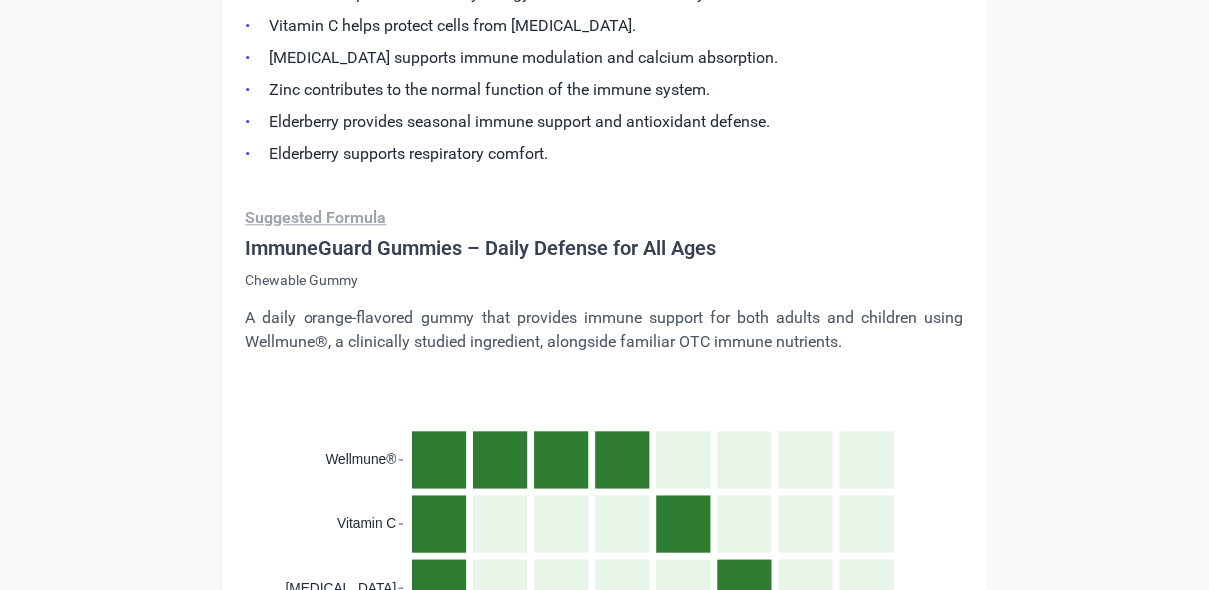 click on "A daily orange-flavored gummy that provides immune support for both adults and children using Wellmune®, a clinically studied ingredient, alongside familiar OTC immune nutrients." at bounding box center (605, 330) 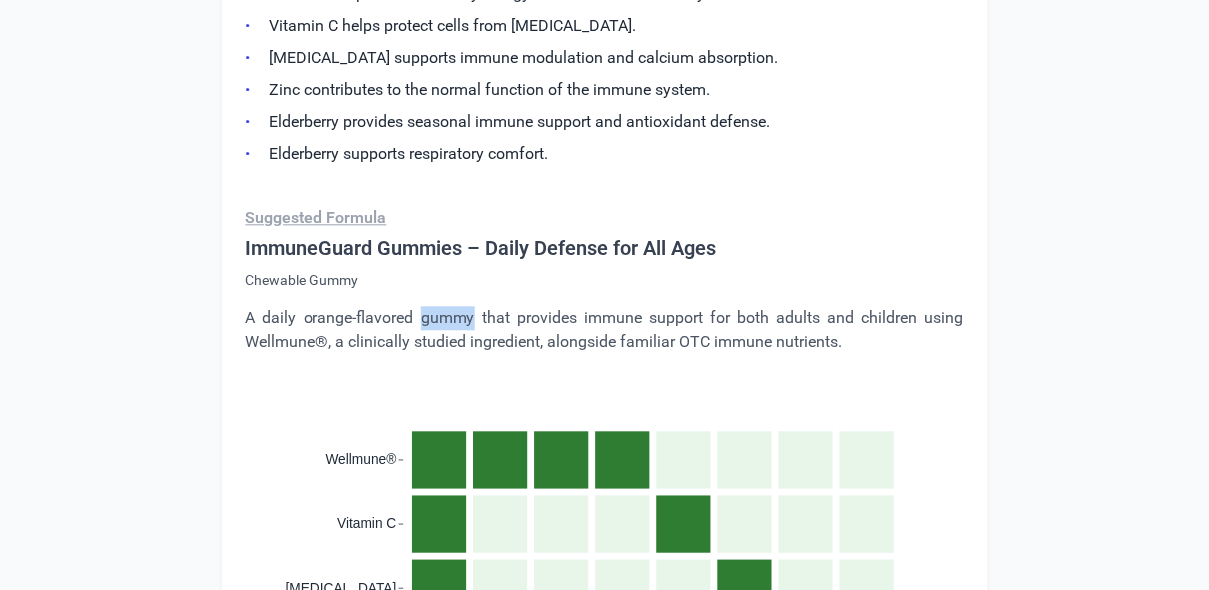 click on "A daily orange-flavored gummy that provides immune support for both adults and children using Wellmune®, a clinically studied ingredient, alongside familiar OTC immune nutrients." at bounding box center [605, 330] 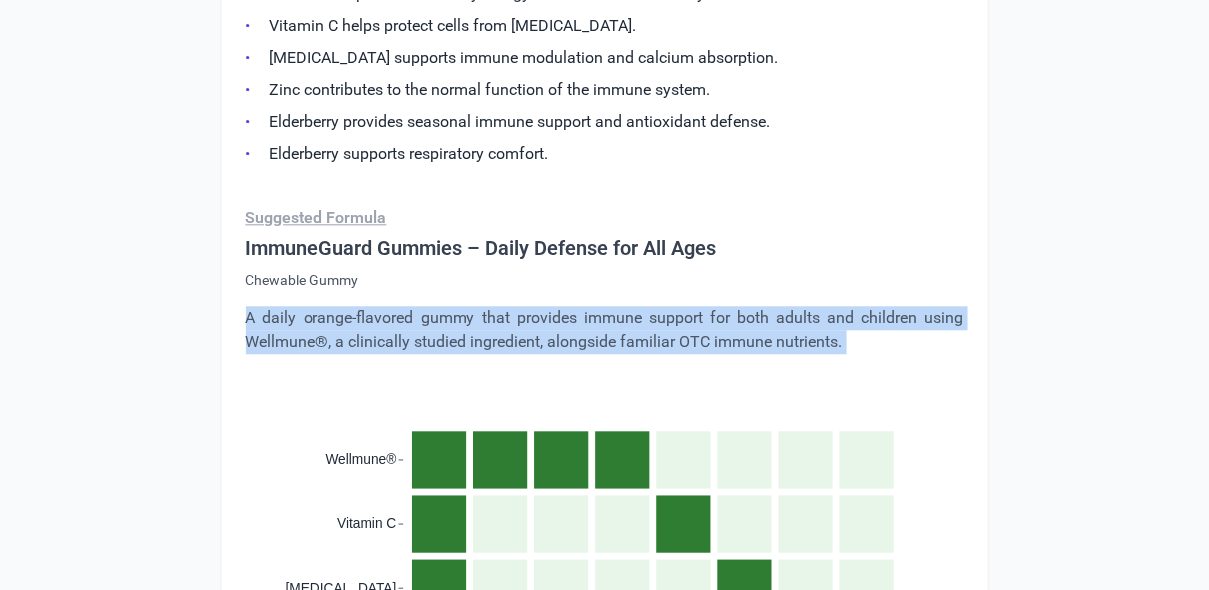 click on "A daily orange-flavored gummy that provides immune support for both adults and children using Wellmune®, a clinically studied ingredient, alongside familiar OTC immune nutrients." at bounding box center (605, 330) 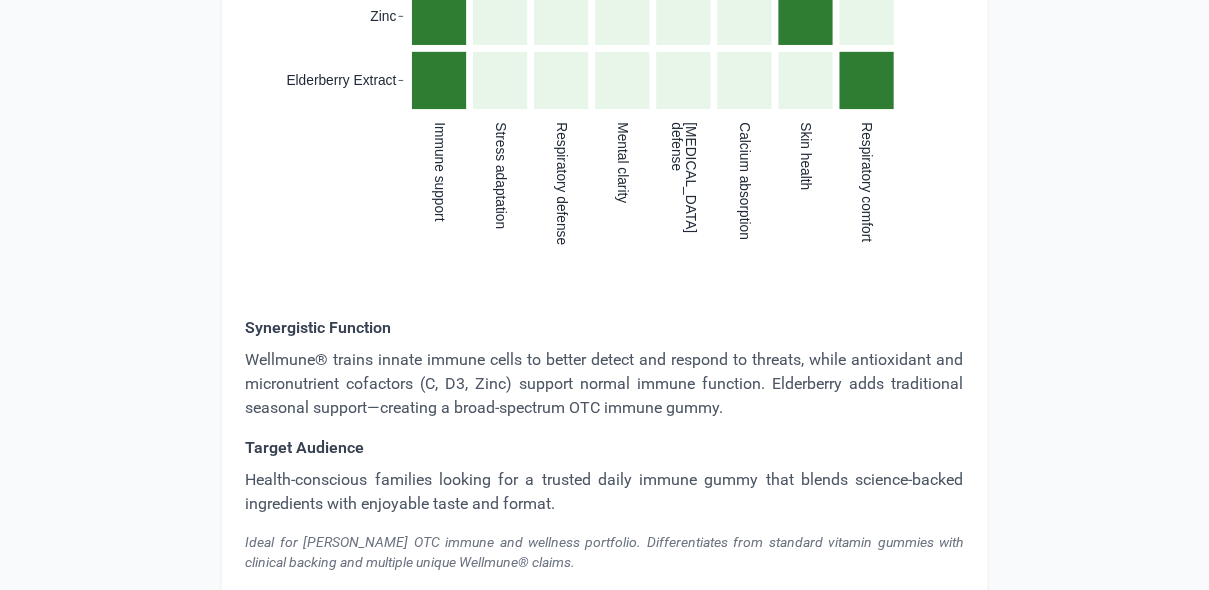 scroll, scrollTop: 3778, scrollLeft: 0, axis: vertical 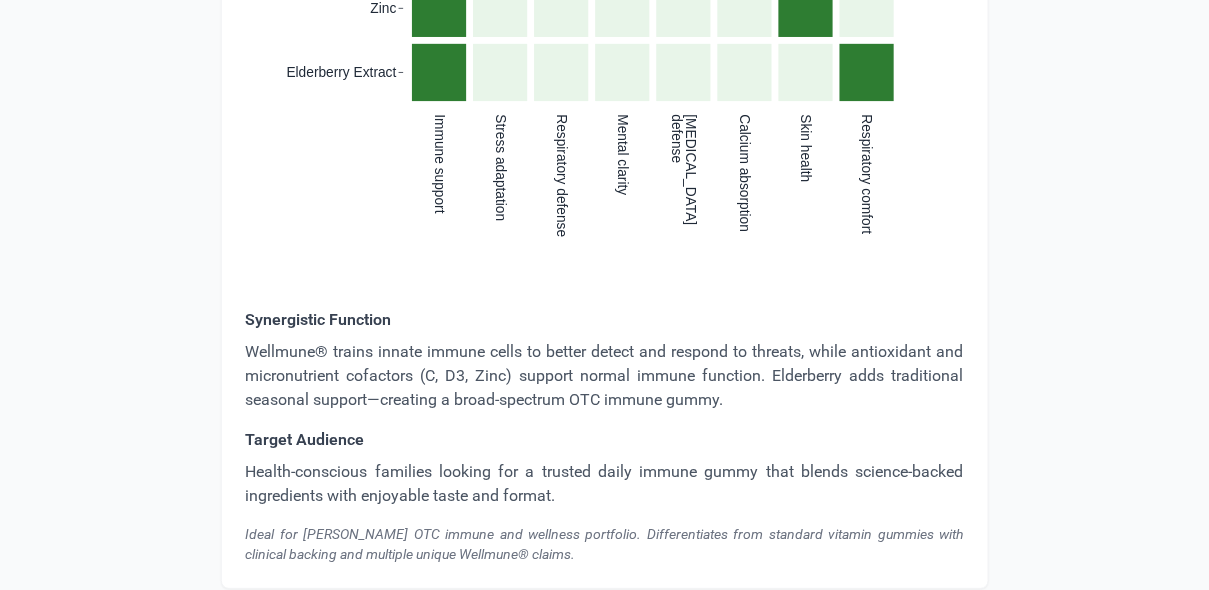click on "Health-conscious families looking for a trusted daily immune gummy that blends science-backed ingredients with enjoyable taste and format." at bounding box center [605, 484] 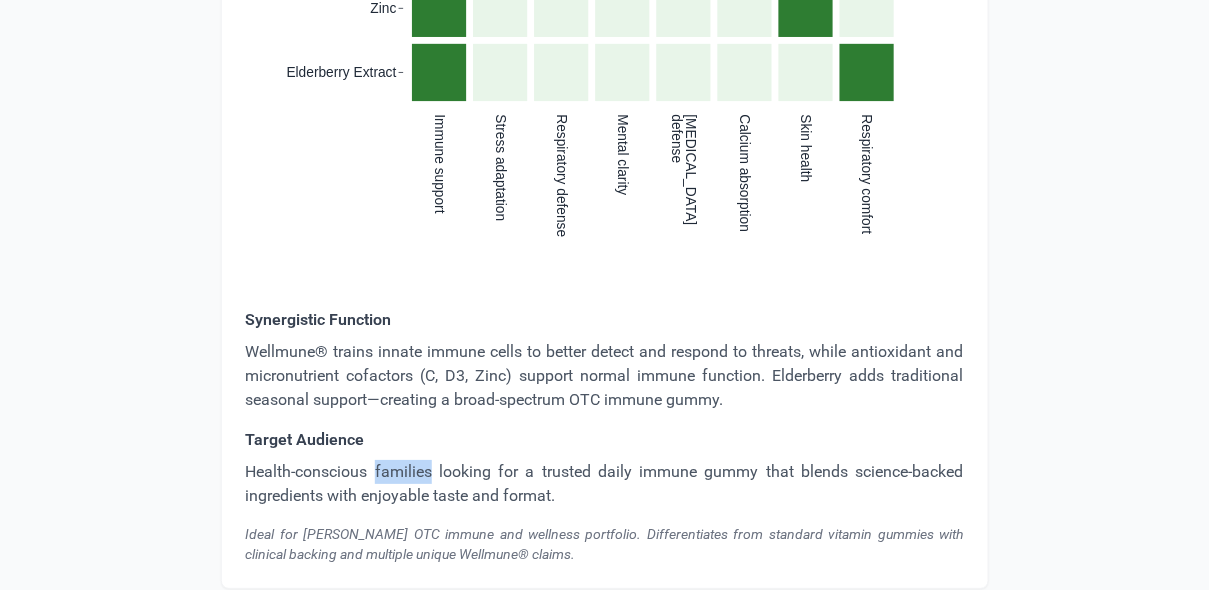 click on "Health-conscious families looking for a trusted daily immune gummy that blends science-backed ingredients with enjoyable taste and format." at bounding box center [605, 484] 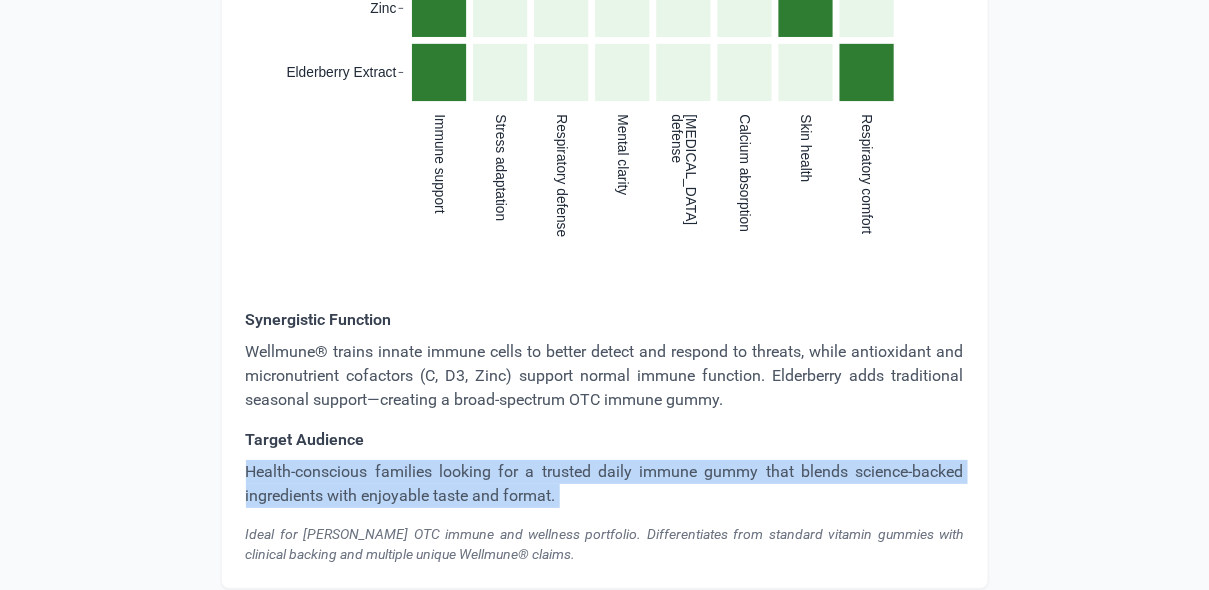 click on "Health-conscious families looking for a trusted daily immune gummy that blends science-backed ingredients with enjoyable taste and format." at bounding box center [605, 484] 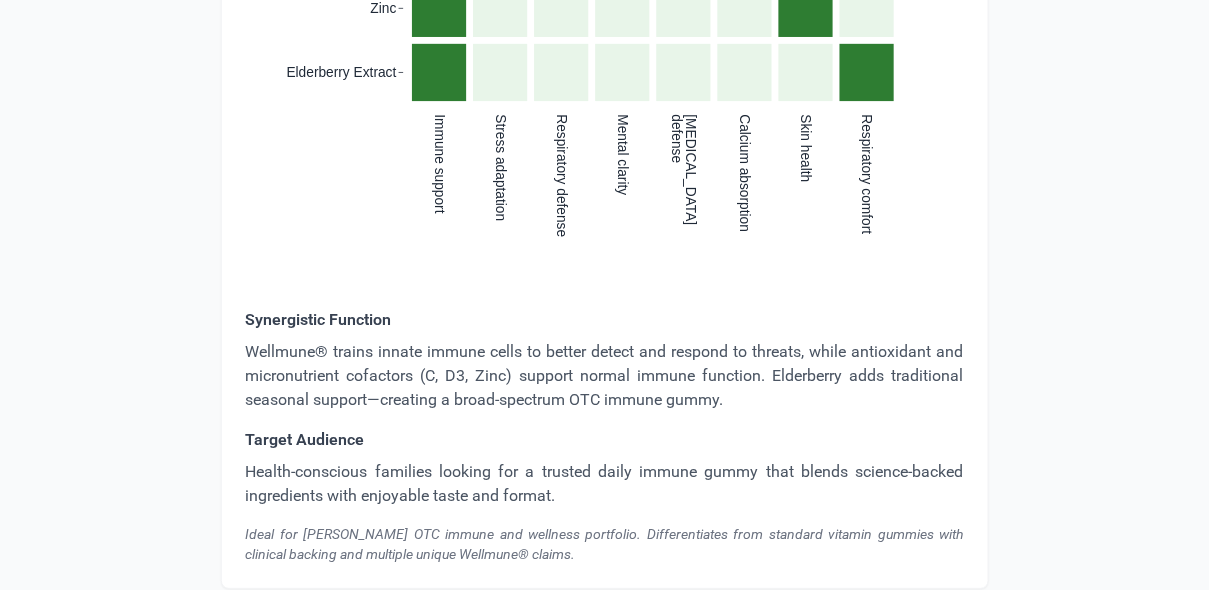click on "Ideal for Perrigo’s OTC immune and wellness portfolio. Differentiates from standard vitamin gummies with clinical backing and multiple unique Wellmune® claims." at bounding box center [605, 544] 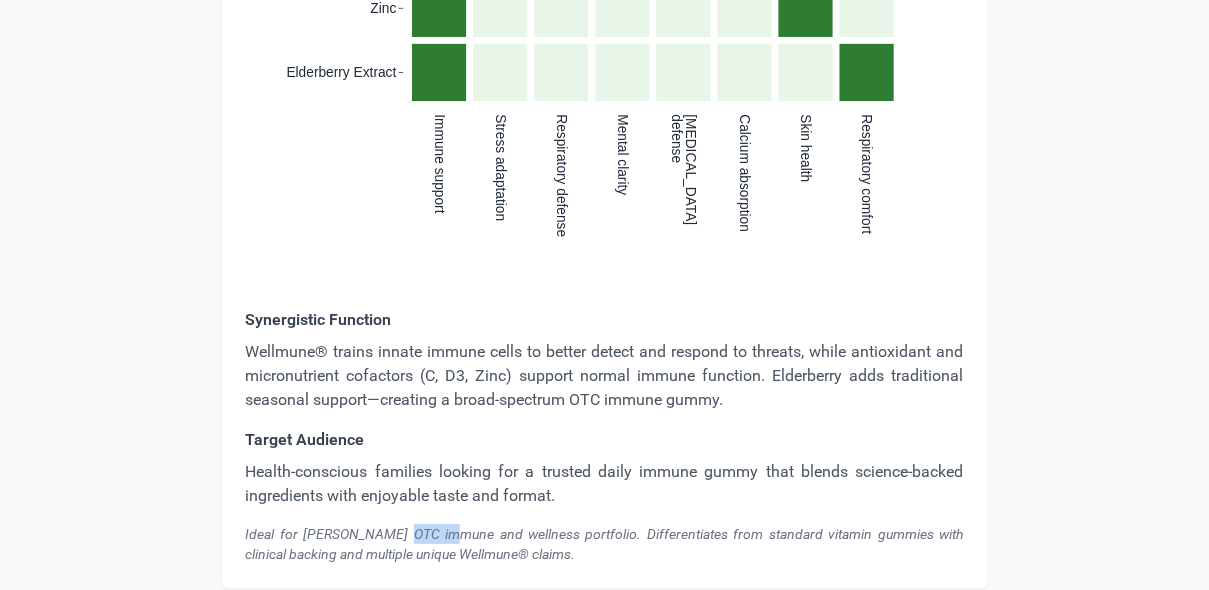 click on "Ideal for Perrigo’s OTC immune and wellness portfolio. Differentiates from standard vitamin gummies with clinical backing and multiple unique Wellmune® claims." at bounding box center (605, 544) 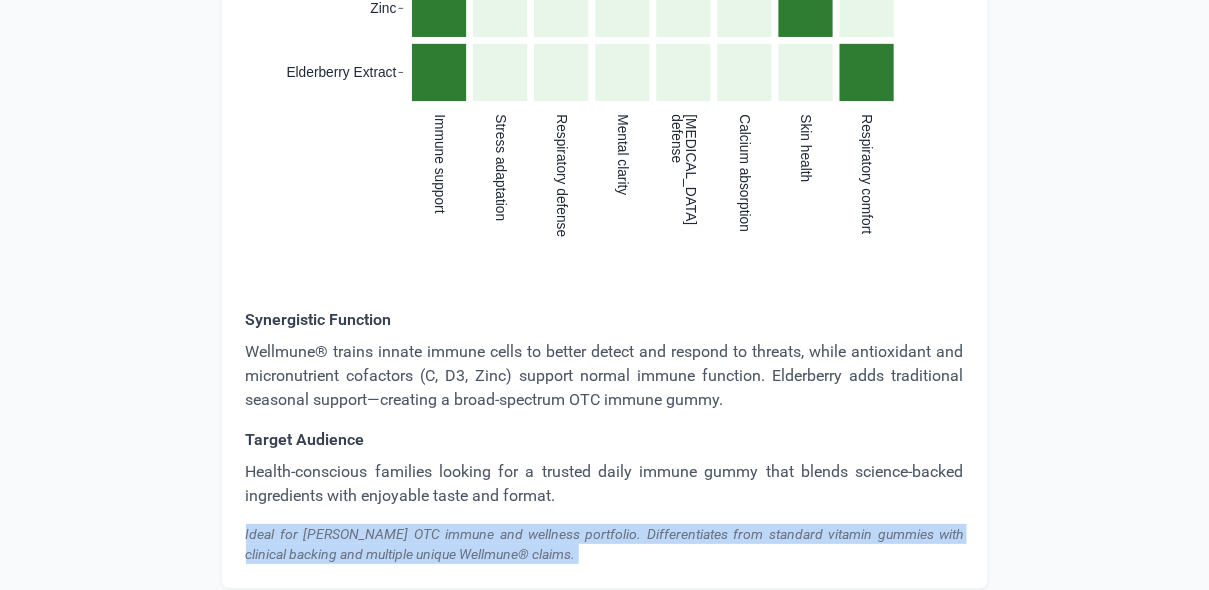 click on "Ideal for Perrigo’s OTC immune and wellness portfolio. Differentiates from standard vitamin gummies with clinical backing and multiple unique Wellmune® claims." at bounding box center (605, 544) 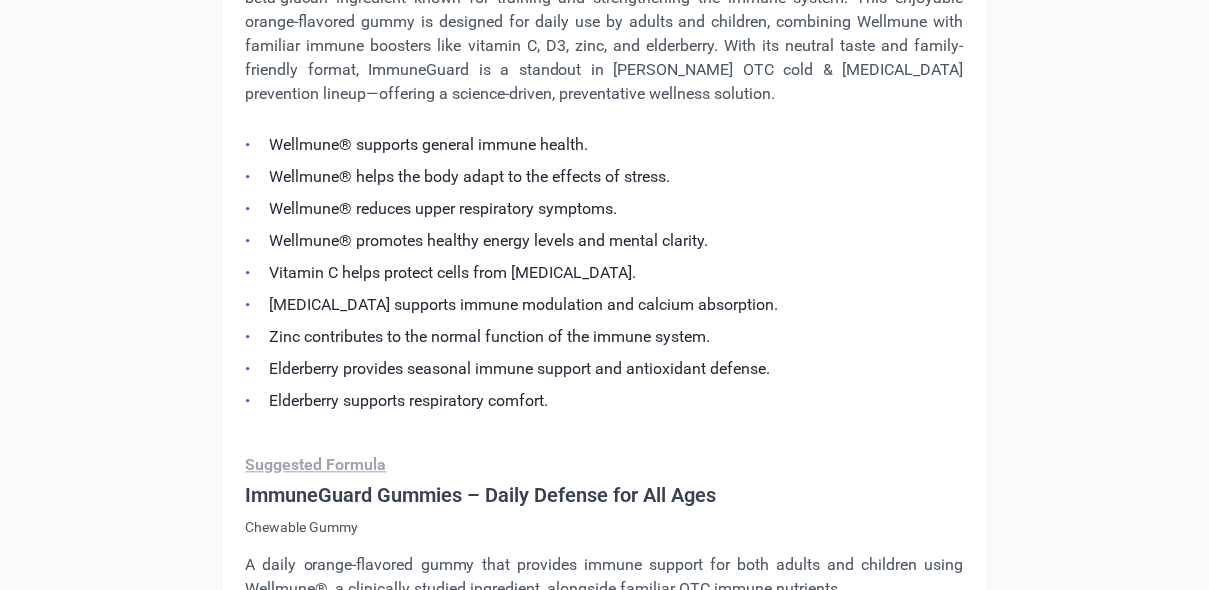 scroll, scrollTop: 2881, scrollLeft: 0, axis: vertical 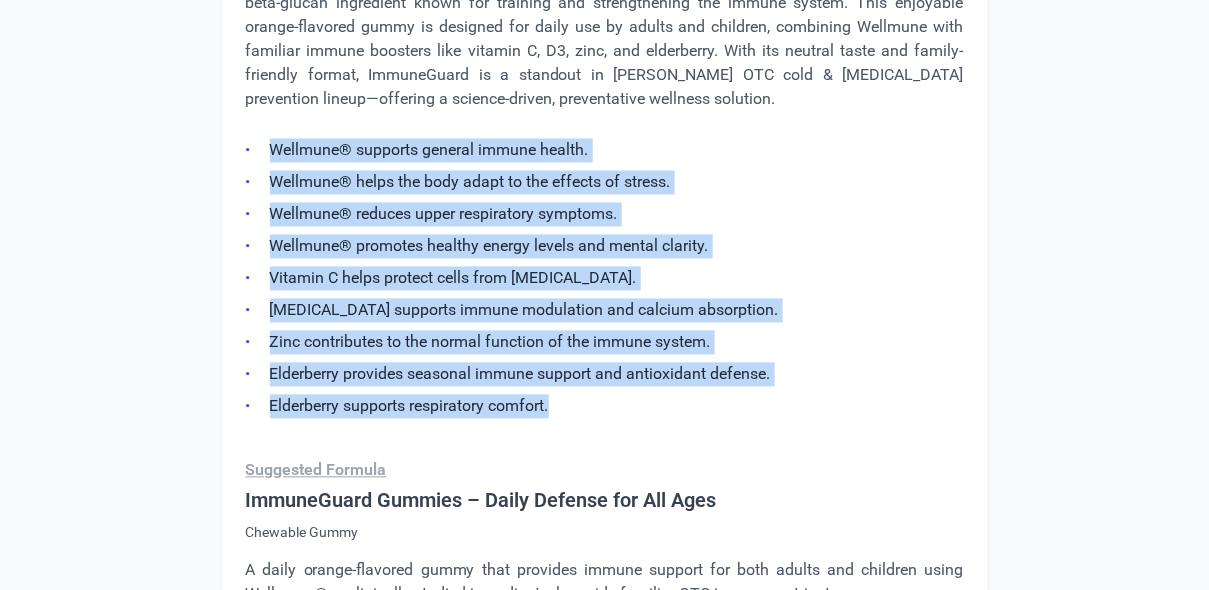drag, startPoint x: 568, startPoint y: 391, endPoint x: 261, endPoint y: 121, distance: 408.8386 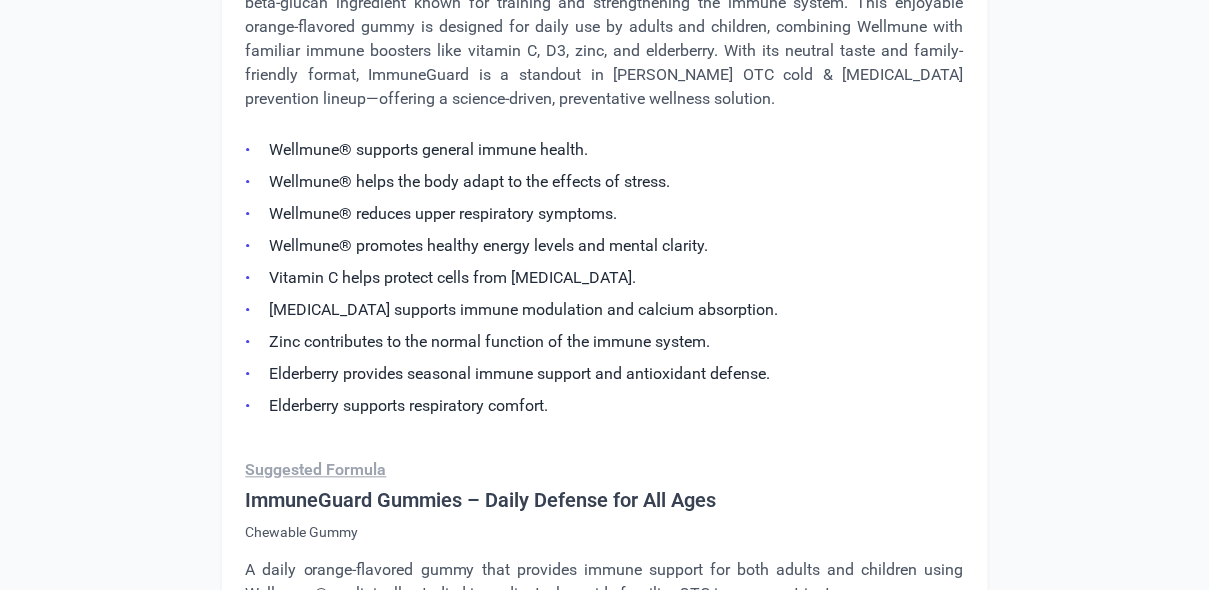 click on "Wellmune® supports general immune health." 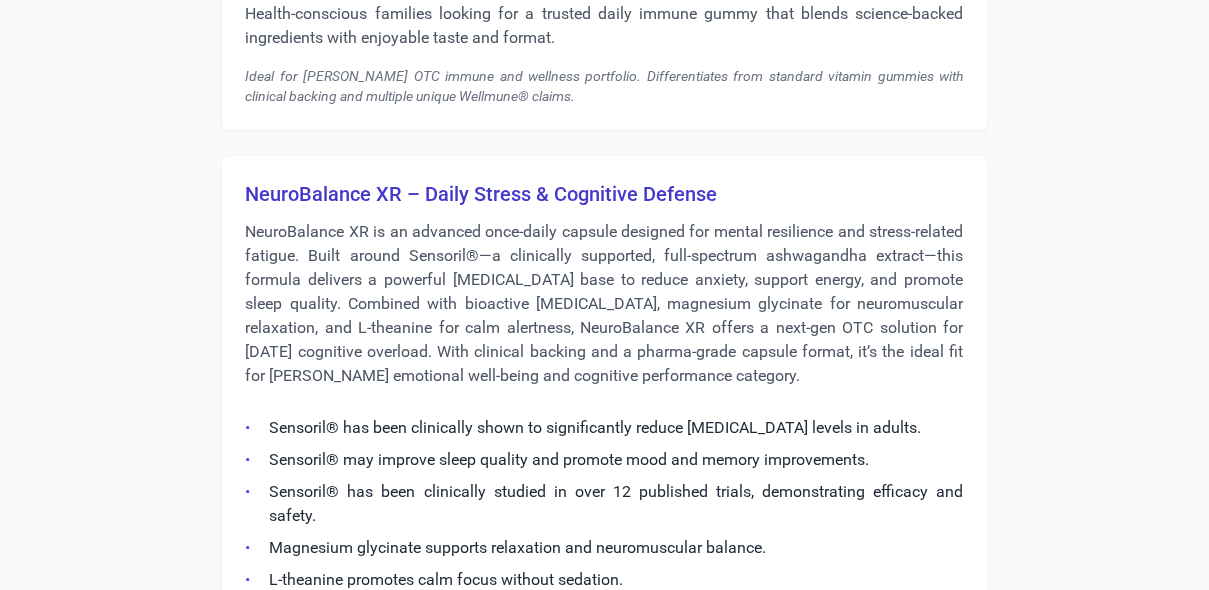 scroll, scrollTop: 4260, scrollLeft: 0, axis: vertical 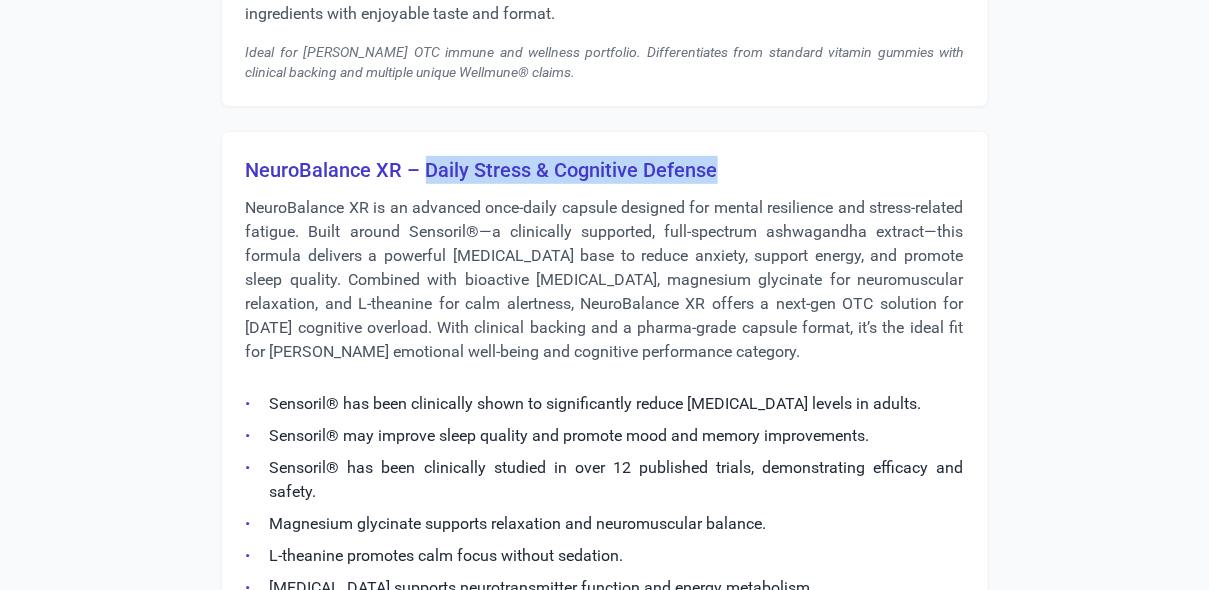 drag, startPoint x: 423, startPoint y: 147, endPoint x: 762, endPoint y: 150, distance: 339.01328 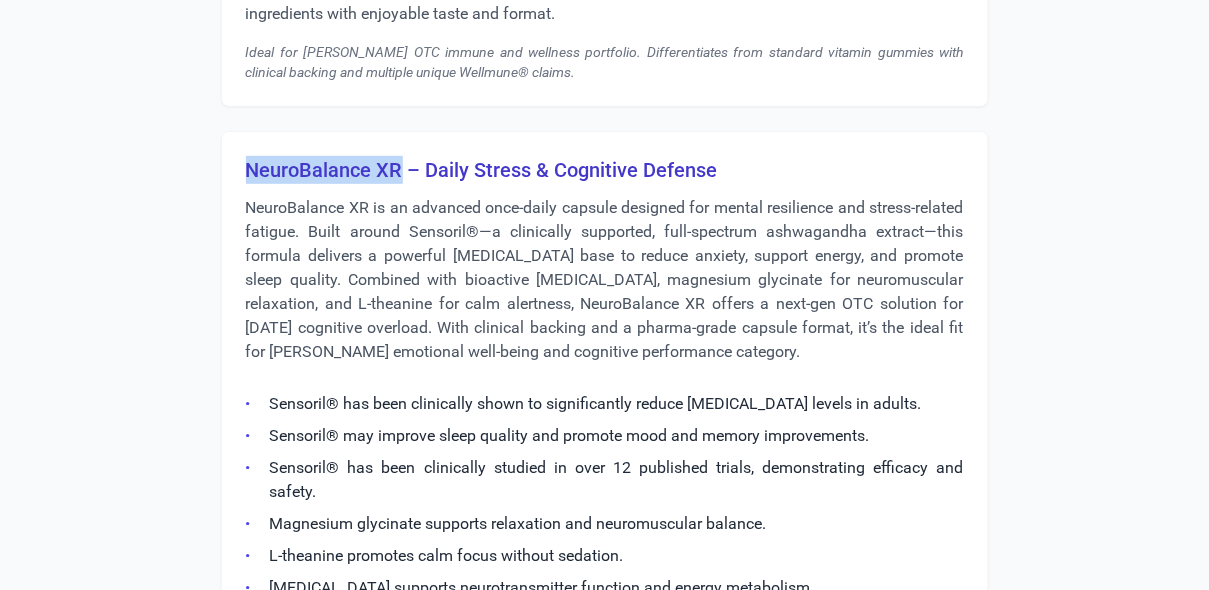 drag, startPoint x: 398, startPoint y: 149, endPoint x: 239, endPoint y: 156, distance: 159.154 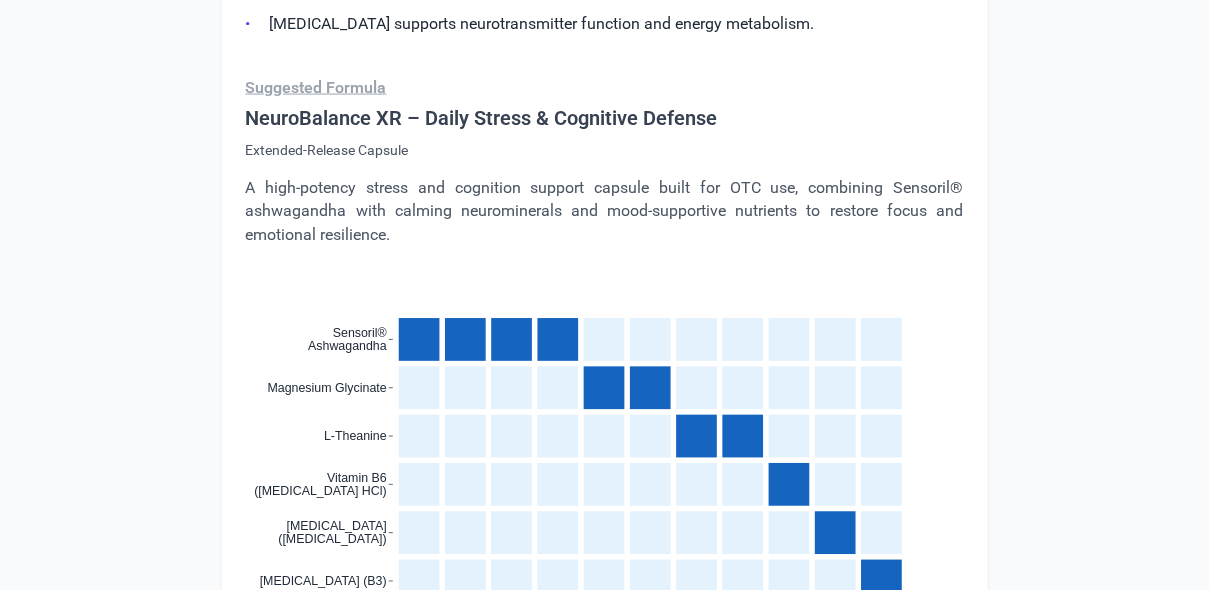 scroll, scrollTop: 4830, scrollLeft: 0, axis: vertical 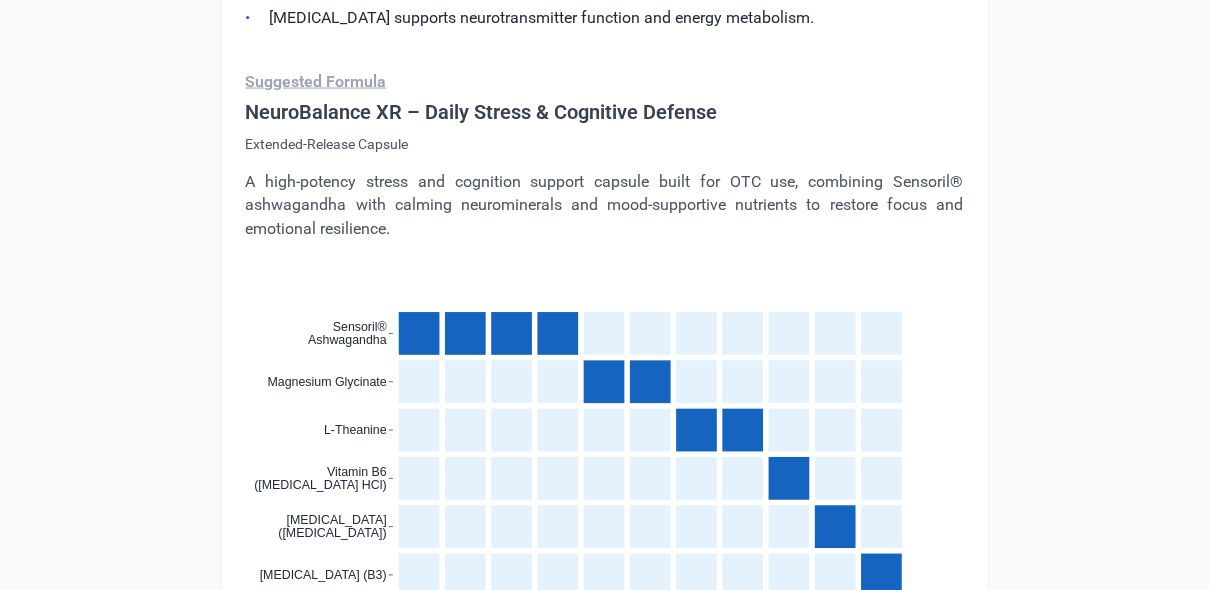 click on "A high-potency stress and cognition support capsule built for OTC use, combining Sensoril® ashwagandha with calming neurominerals and mood-supportive nutrients to restore focus and emotional resilience." at bounding box center (605, 206) 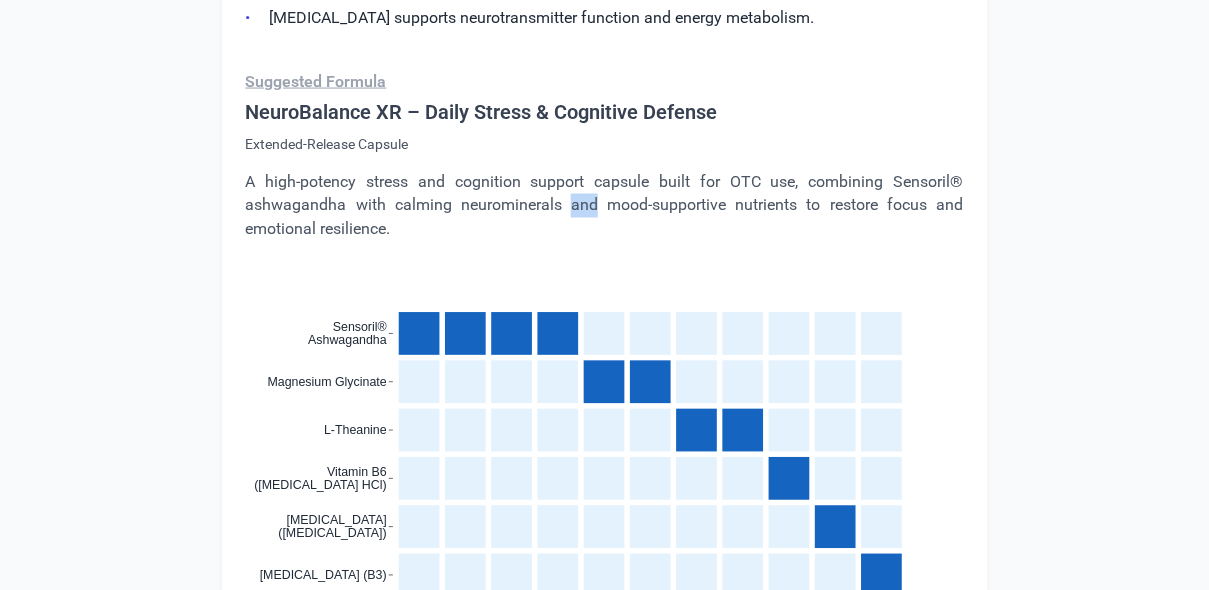 click on "A high-potency stress and cognition support capsule built for OTC use, combining Sensoril® ashwagandha with calming neurominerals and mood-supportive nutrients to restore focus and emotional resilience." at bounding box center (605, 206) 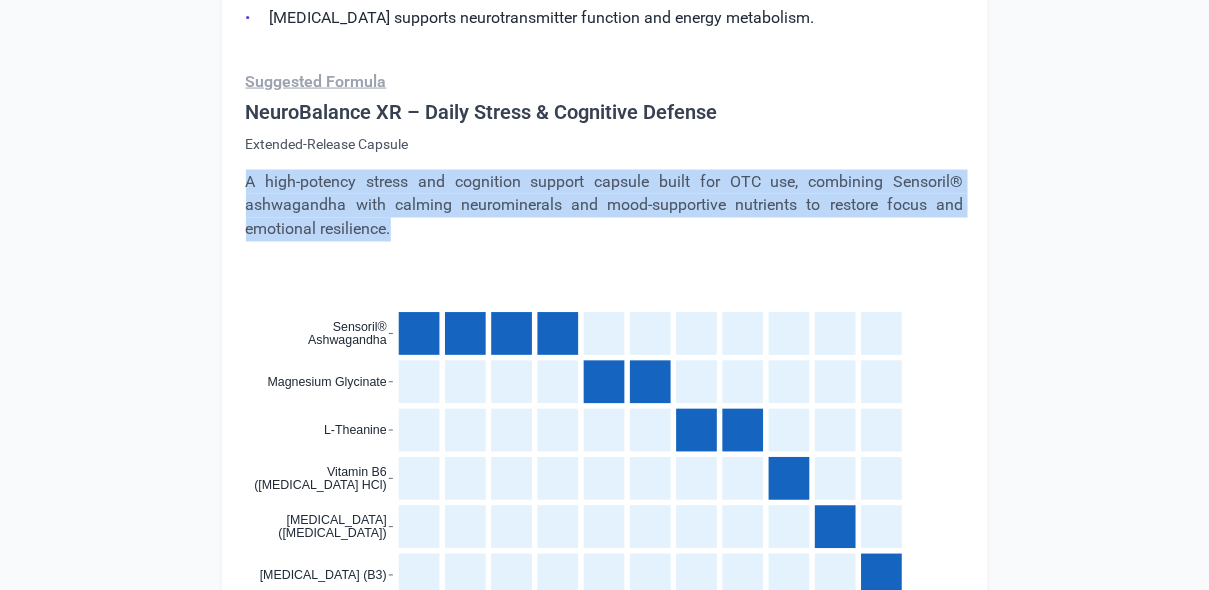click on "A high-potency stress and cognition support capsule built for OTC use, combining Sensoril® ashwagandha with calming neurominerals and mood-supportive nutrients to restore focus and emotional resilience." at bounding box center [605, 206] 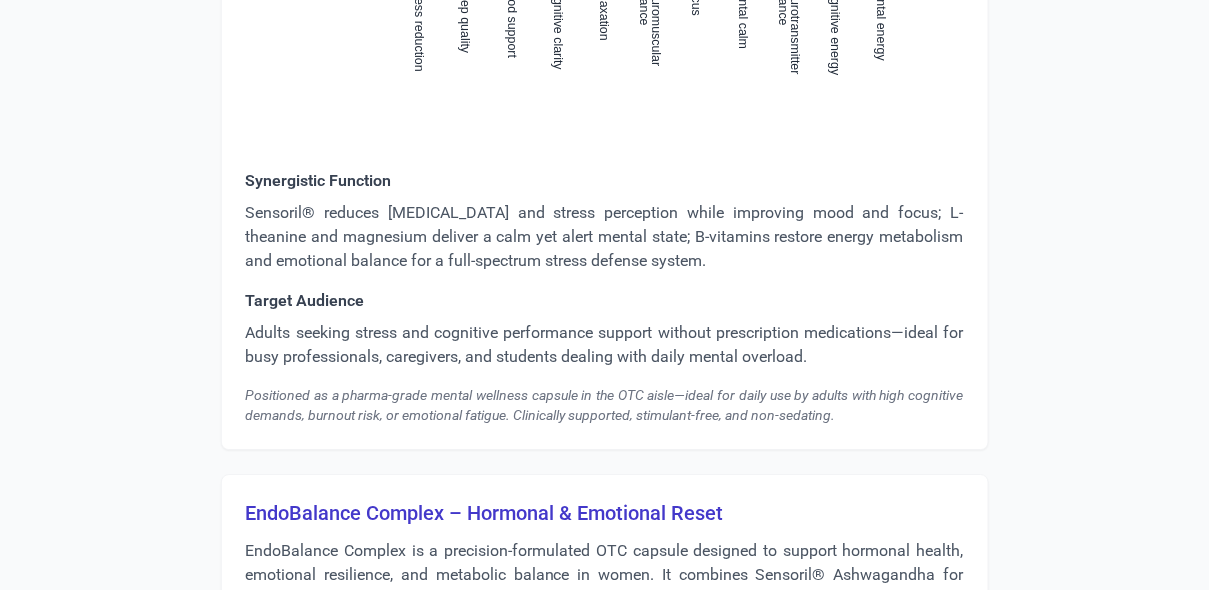 scroll, scrollTop: 5489, scrollLeft: 0, axis: vertical 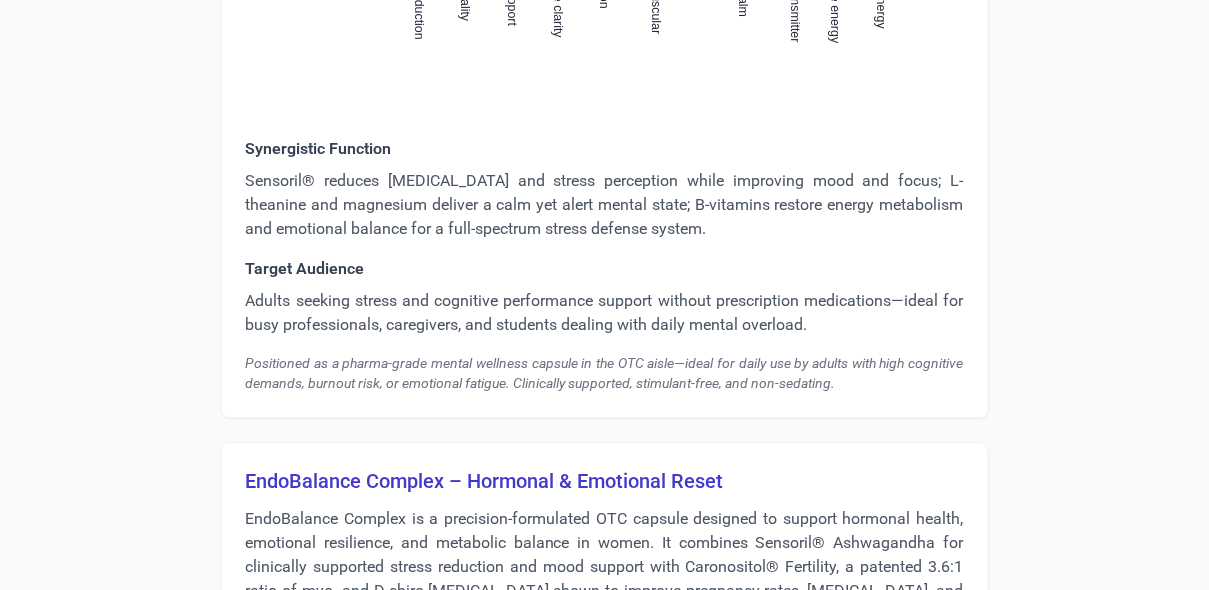 click on "Adults seeking stress and cognitive performance support without prescription medications—ideal for busy professionals, caregivers, and students dealing with daily mental overload." at bounding box center (605, 313) 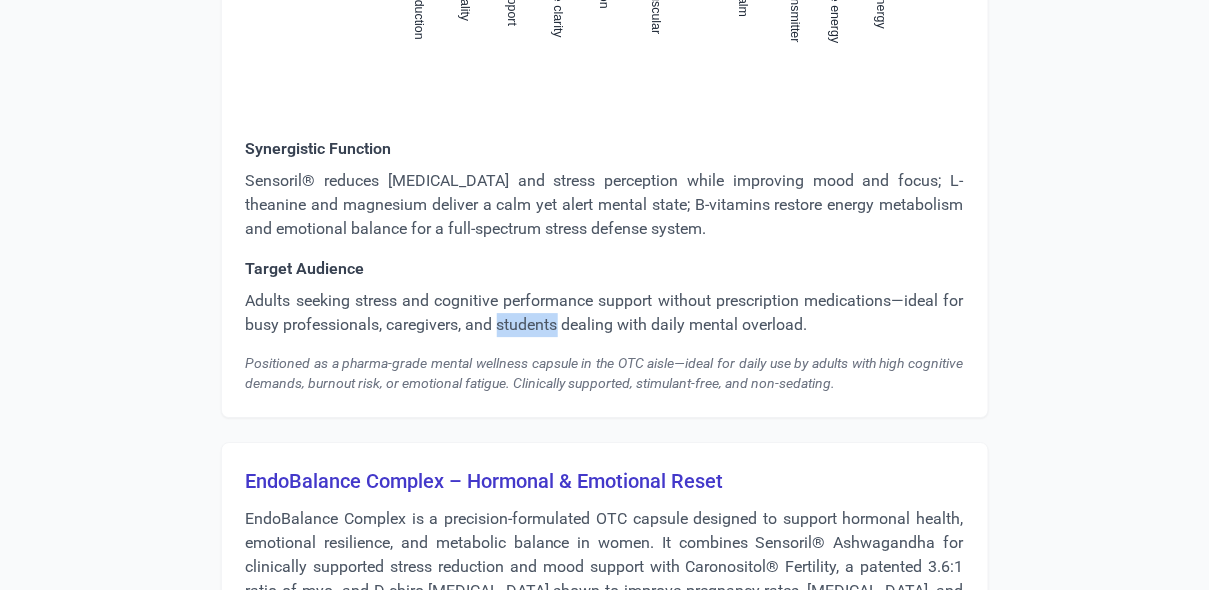 click on "Adults seeking stress and cognitive performance support without prescription medications—ideal for busy professionals, caregivers, and students dealing with daily mental overload." at bounding box center (605, 313) 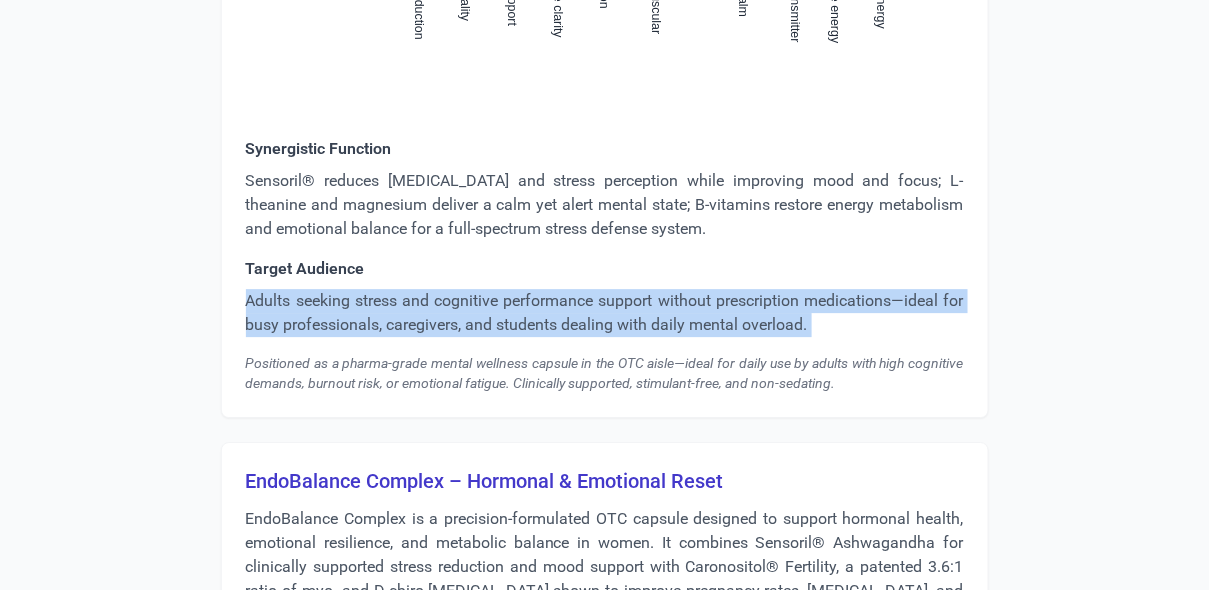 click on "Adults seeking stress and cognitive performance support without prescription medications—ideal for busy professionals, caregivers, and students dealing with daily mental overload." at bounding box center [605, 313] 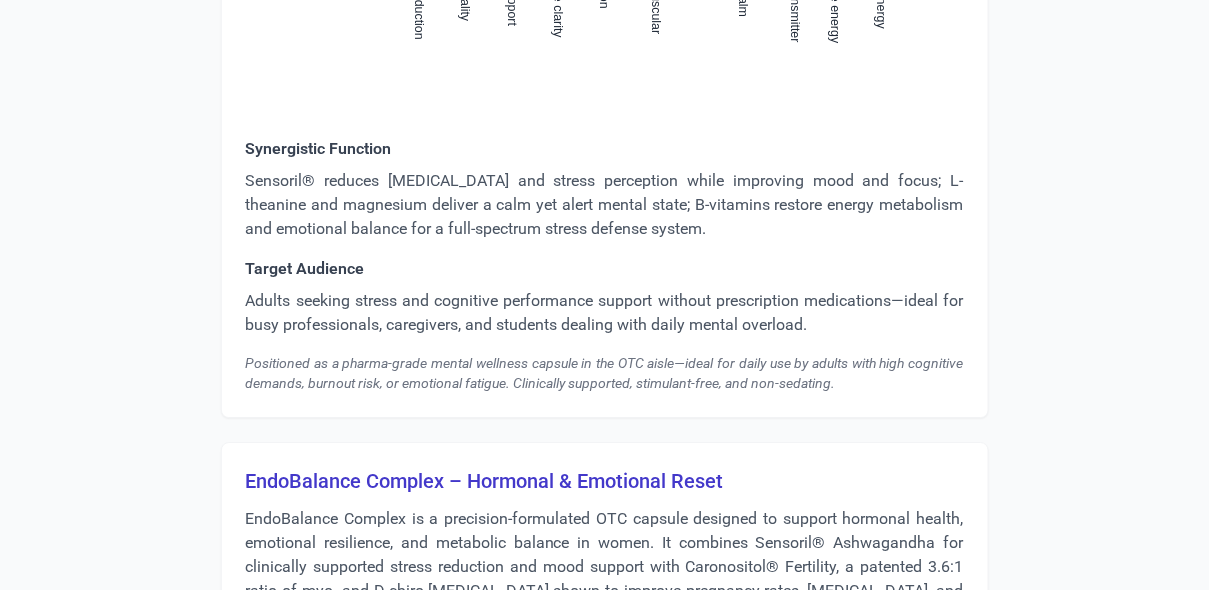 click on "Positioned as a pharma-grade mental wellness capsule in the OTC aisle—ideal for daily use by adults with high cognitive demands, burnout risk, or emotional fatigue. Clinically supported, stimulant-free, and non-sedating." at bounding box center (605, 373) 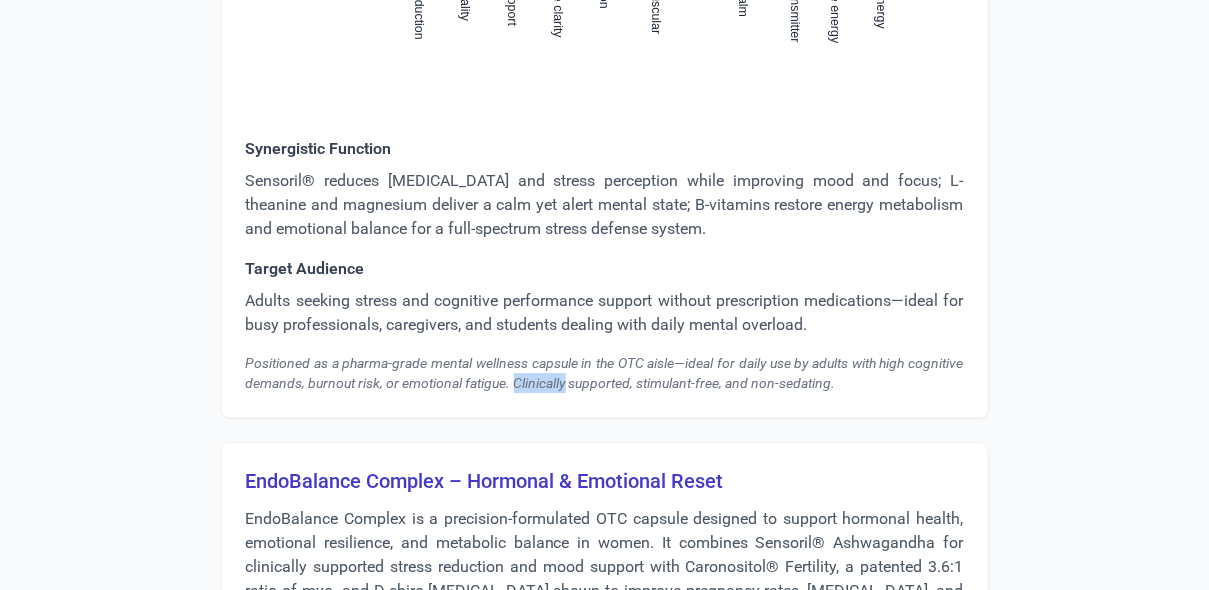 click on "Positioned as a pharma-grade mental wellness capsule in the OTC aisle—ideal for daily use by adults with high cognitive demands, burnout risk, or emotional fatigue. Clinically supported, stimulant-free, and non-sedating." at bounding box center (605, 373) 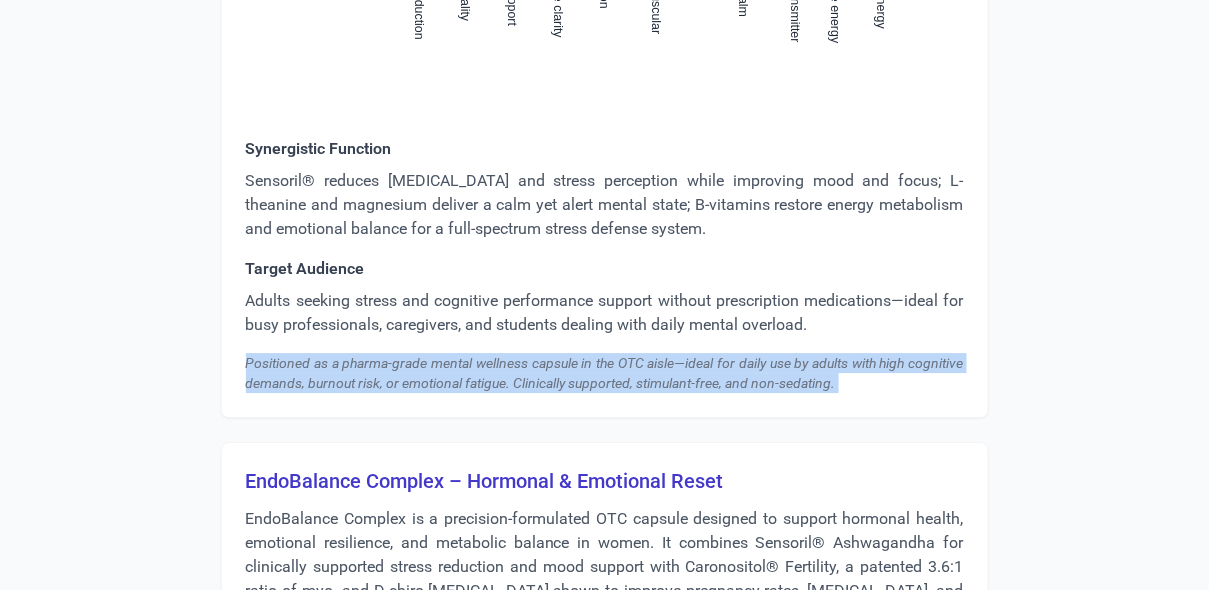 click on "Positioned as a pharma-grade mental wellness capsule in the OTC aisle—ideal for daily use by adults with high cognitive demands, burnout risk, or emotional fatigue. Clinically supported, stimulant-free, and non-sedating." at bounding box center (605, 373) 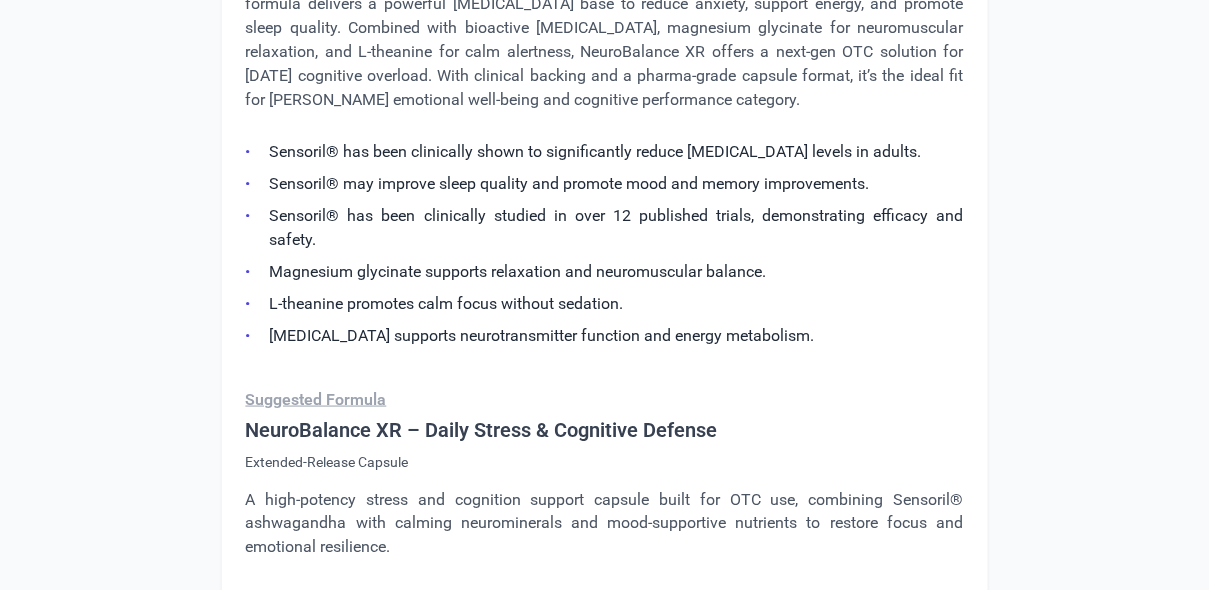 scroll, scrollTop: 4408, scrollLeft: 0, axis: vertical 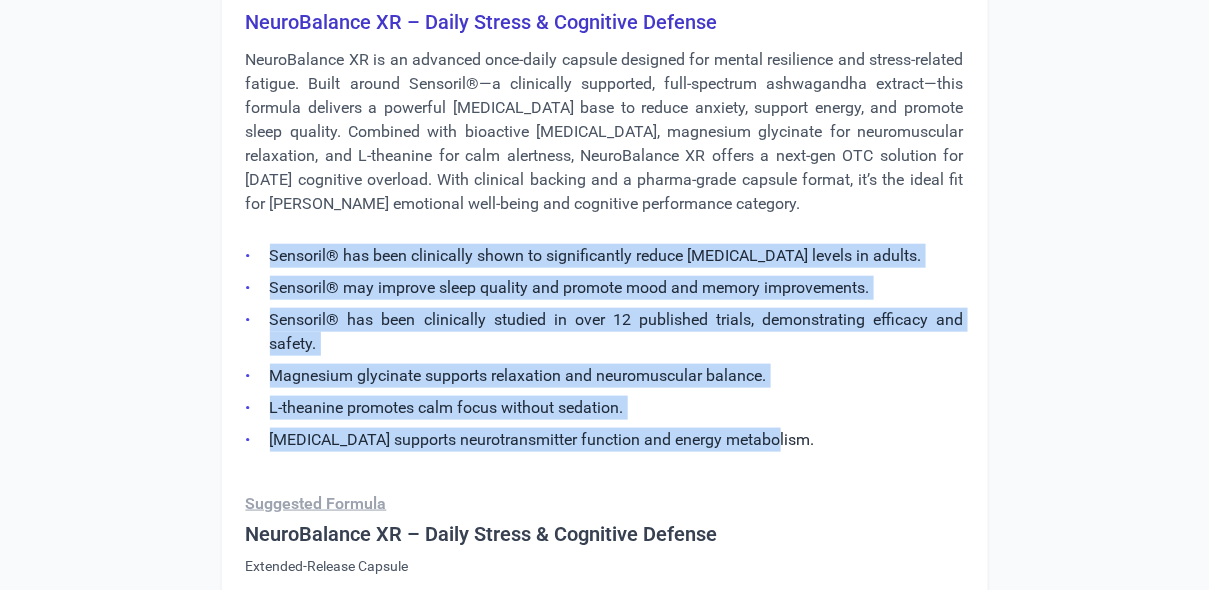 drag, startPoint x: 772, startPoint y: 420, endPoint x: 248, endPoint y: 240, distance: 554.05414 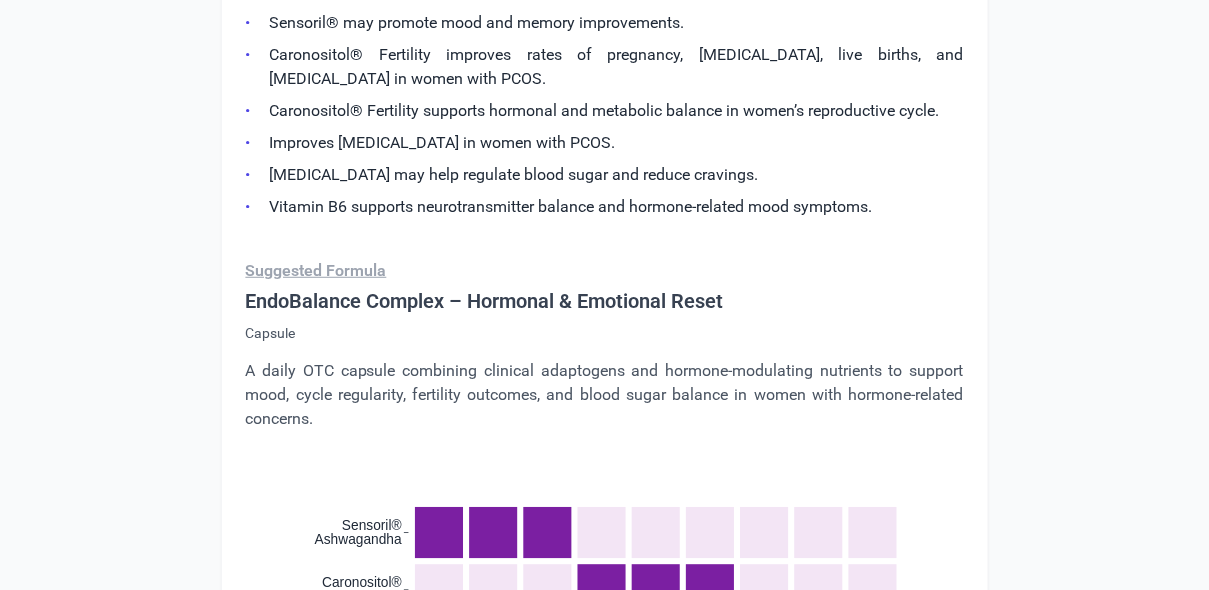 scroll, scrollTop: 6248, scrollLeft: 0, axis: vertical 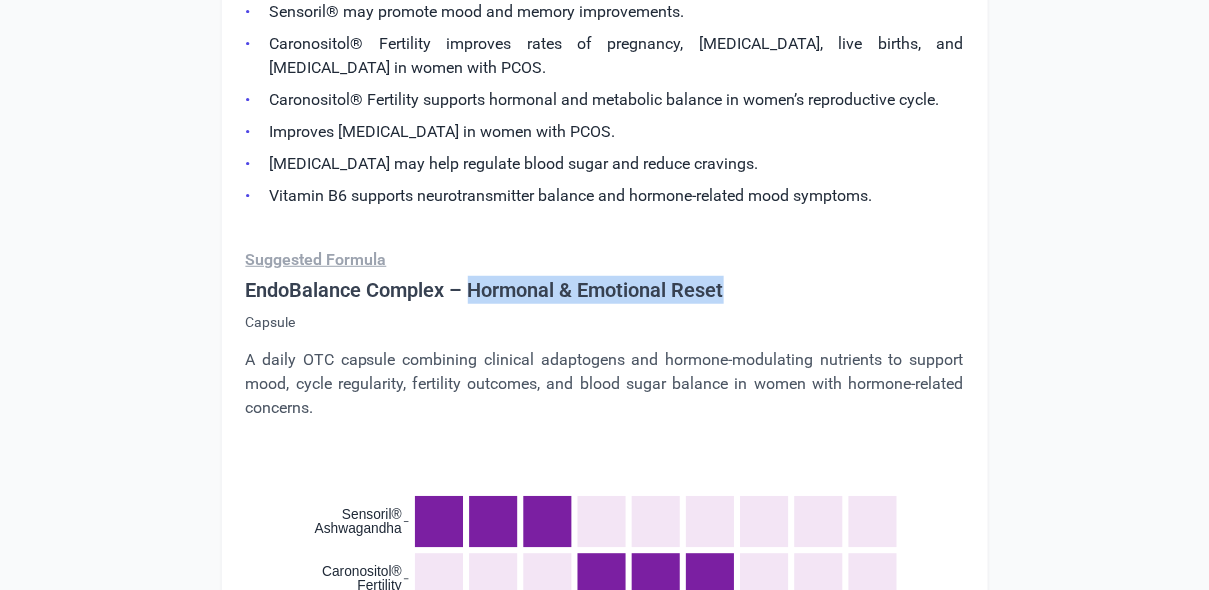 drag, startPoint x: 474, startPoint y: 266, endPoint x: 760, endPoint y: 272, distance: 286.06293 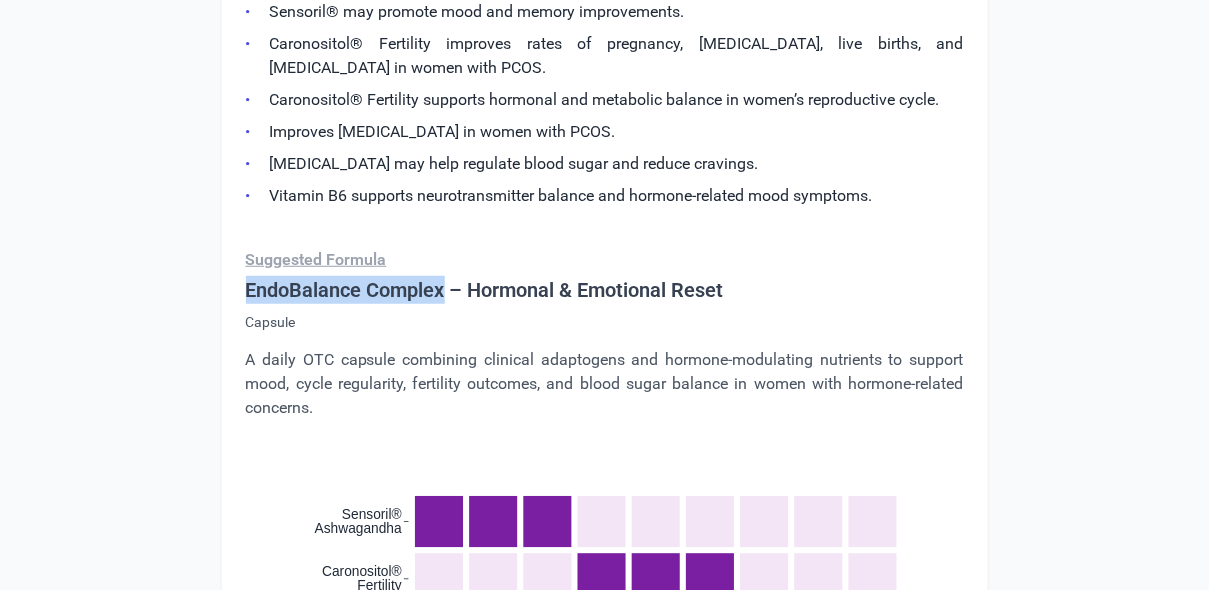 drag, startPoint x: 448, startPoint y: 270, endPoint x: 247, endPoint y: 275, distance: 201.06218 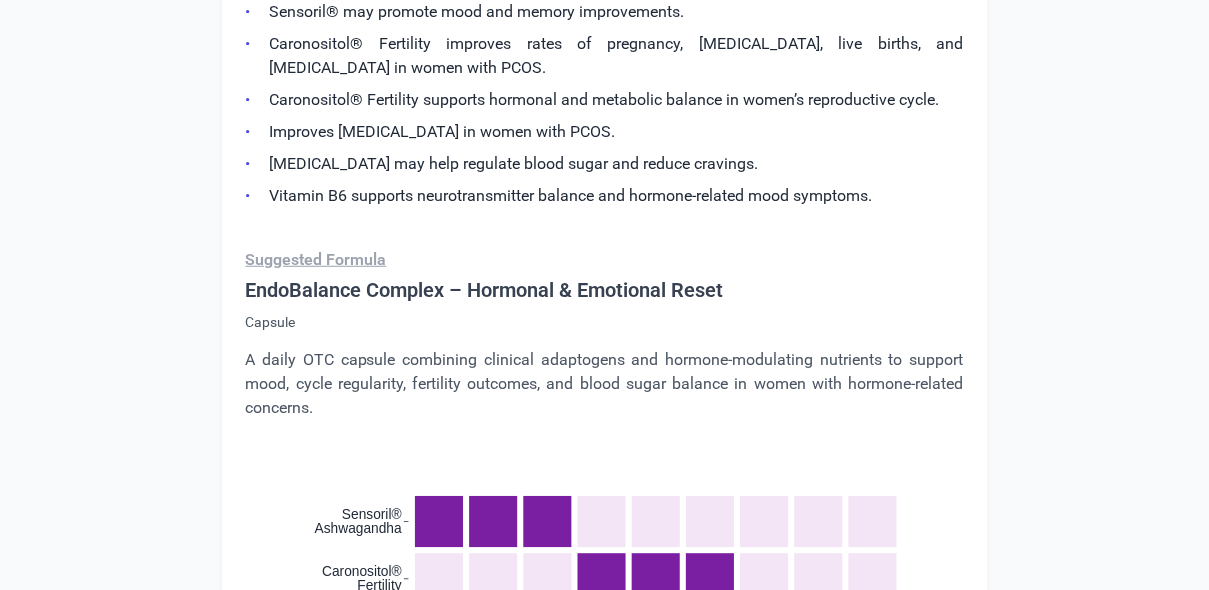 click on "A daily OTC capsule combining clinical adaptogens and hormone-modulating nutrients to support mood, cycle regularity, fertility outcomes, and blood sugar balance in women with hormone-related concerns." at bounding box center (605, 384) 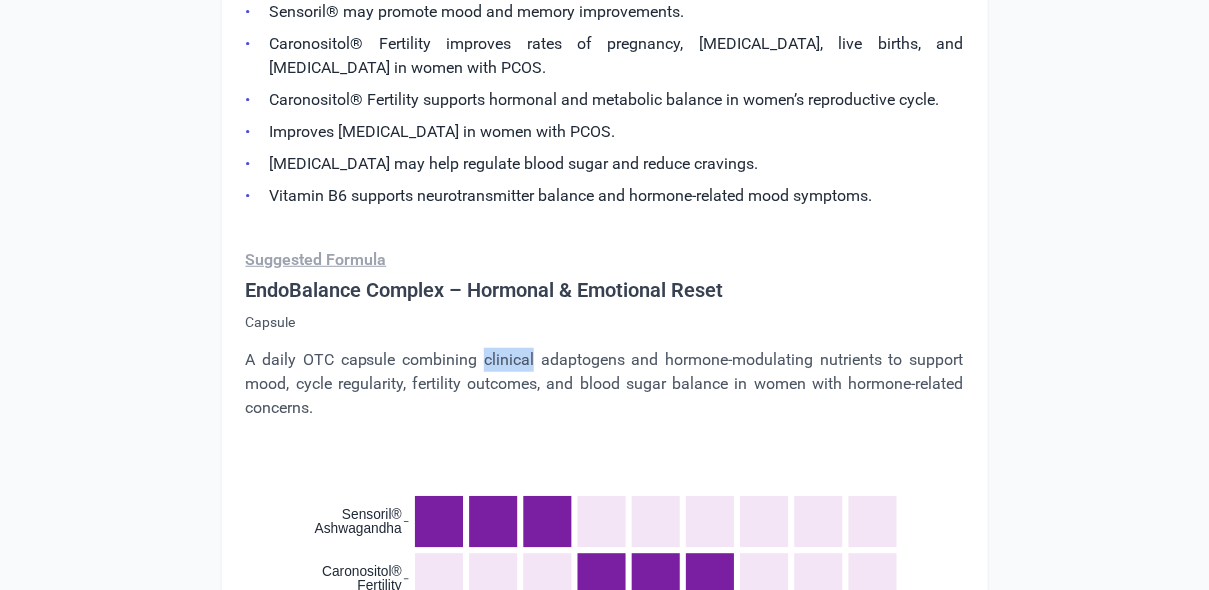click on "A daily OTC capsule combining clinical adaptogens and hormone-modulating nutrients to support mood, cycle regularity, fertility outcomes, and blood sugar balance in women with hormone-related concerns." at bounding box center [605, 384] 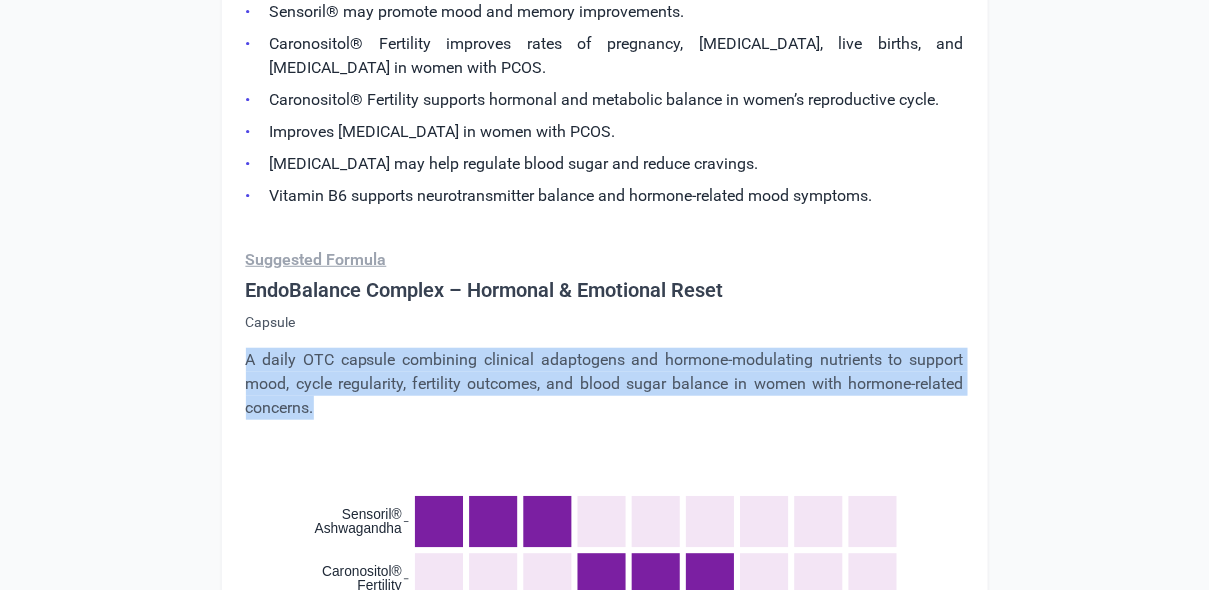 click on "A daily OTC capsule combining clinical adaptogens and hormone-modulating nutrients to support mood, cycle regularity, fertility outcomes, and blood sugar balance in women with hormone-related concerns." at bounding box center (605, 384) 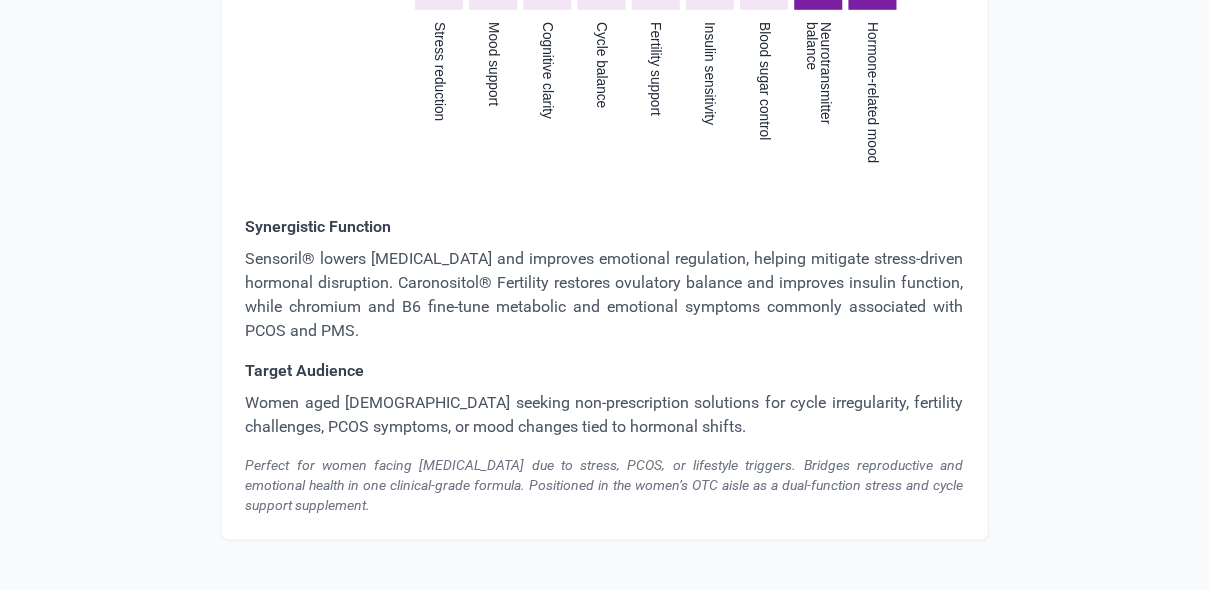 scroll, scrollTop: 6966, scrollLeft: 0, axis: vertical 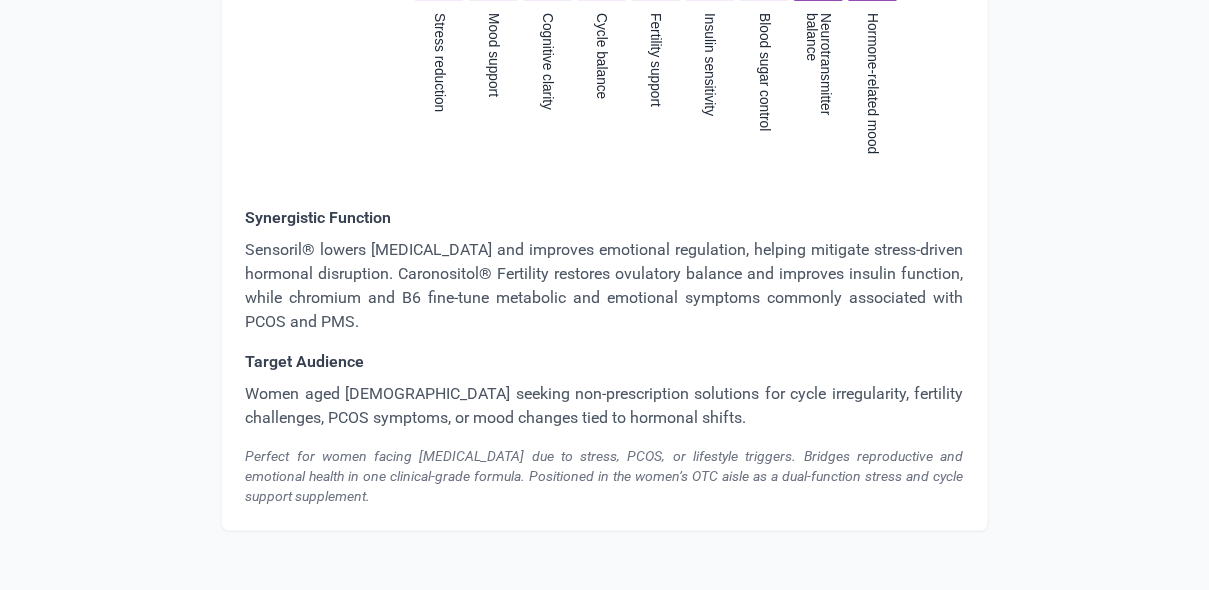 click on "Perfect for women facing hormonal imbalance due to stress, PCOS, or lifestyle triggers. Bridges reproductive and emotional health in one clinical-grade formula. Positioned in the women’s OTC aisle as a dual-function stress and cycle support supplement." at bounding box center (605, 477) 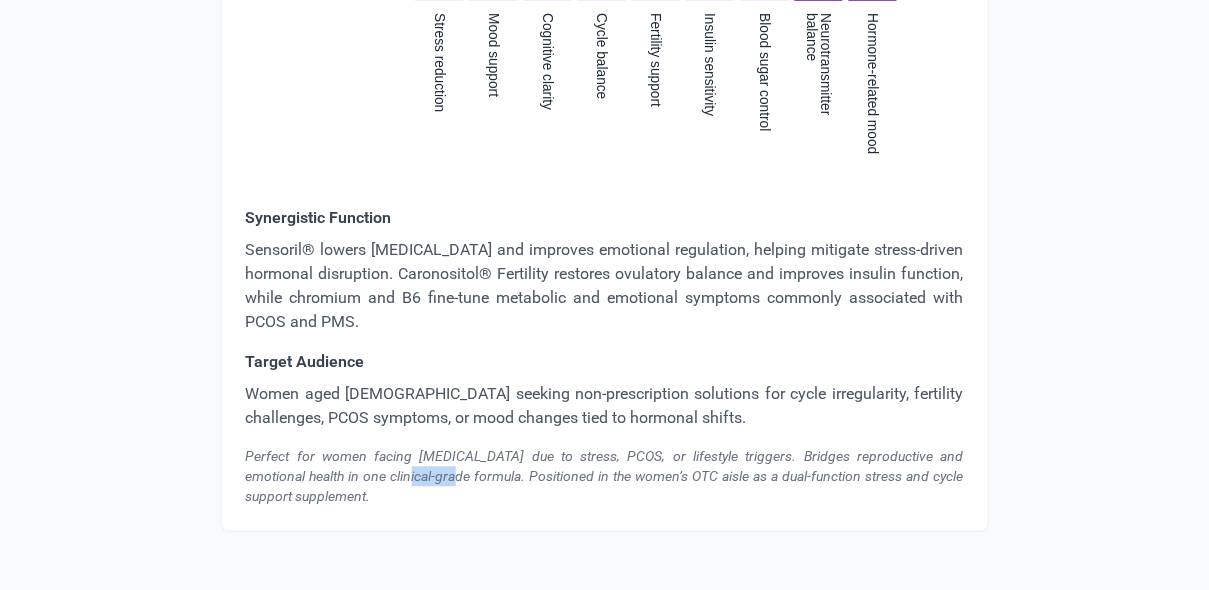 click on "Perfect for women facing hormonal imbalance due to stress, PCOS, or lifestyle triggers. Bridges reproductive and emotional health in one clinical-grade formula. Positioned in the women’s OTC aisle as a dual-function stress and cycle support supplement." at bounding box center (605, 477) 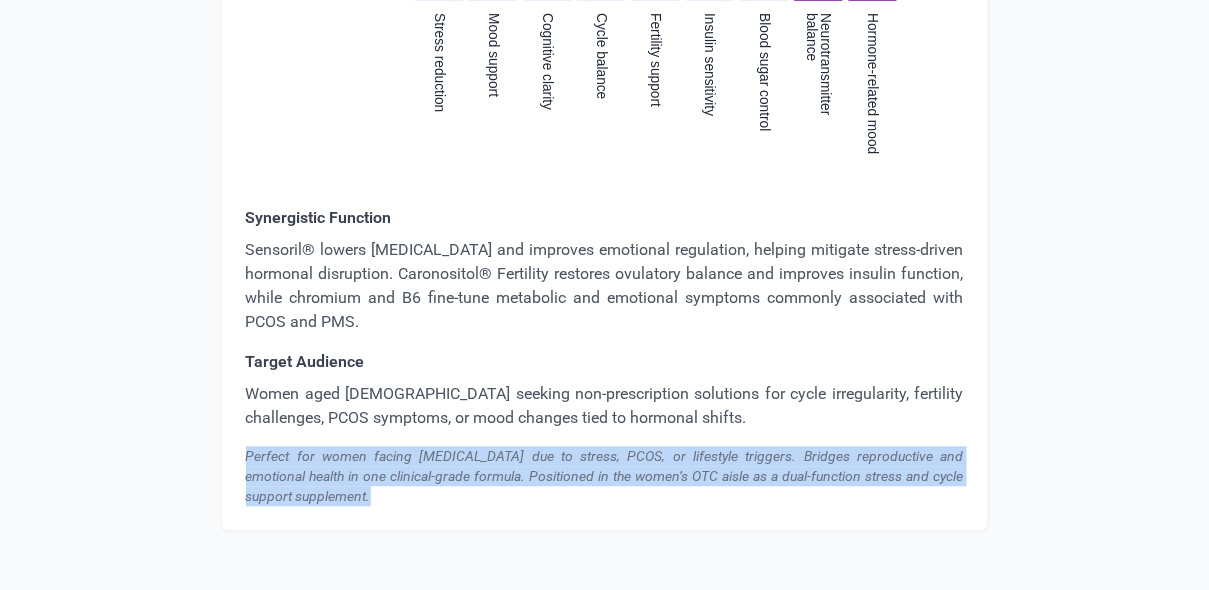 click on "Perfect for women facing hormonal imbalance due to stress, PCOS, or lifestyle triggers. Bridges reproductive and emotional health in one clinical-grade formula. Positioned in the women’s OTC aisle as a dual-function stress and cycle support supplement." at bounding box center [605, 477] 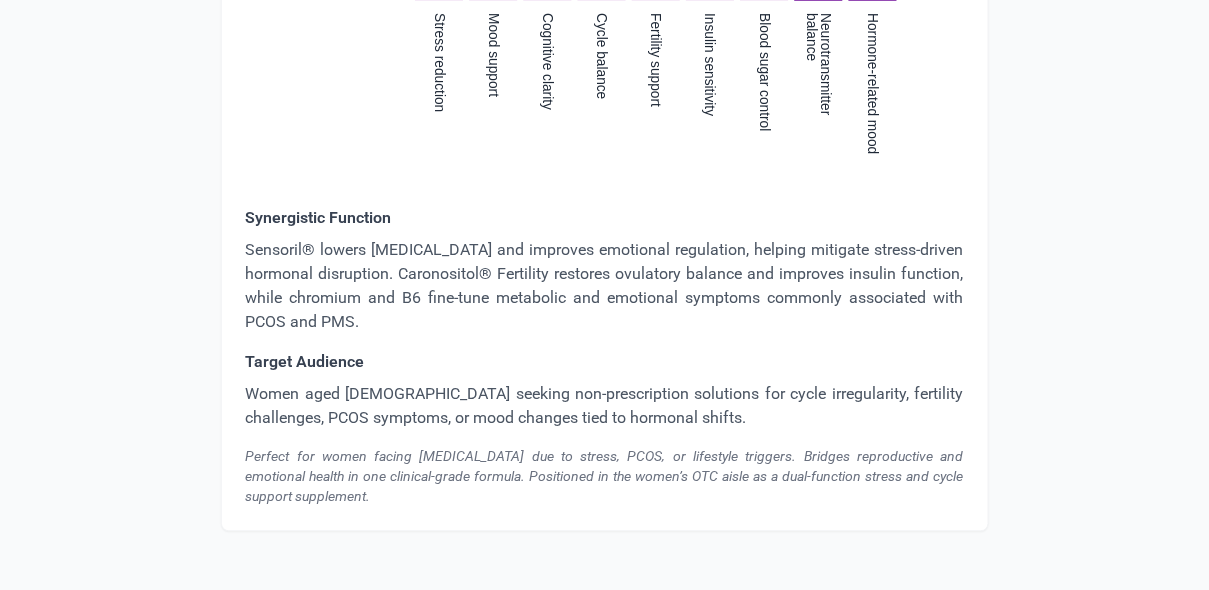 click on "Women aged 18–40 seeking non-prescription solutions for cycle irregularity, fertility challenges, PCOS symptoms, or mood changes tied to hormonal shifts." at bounding box center [605, 407] 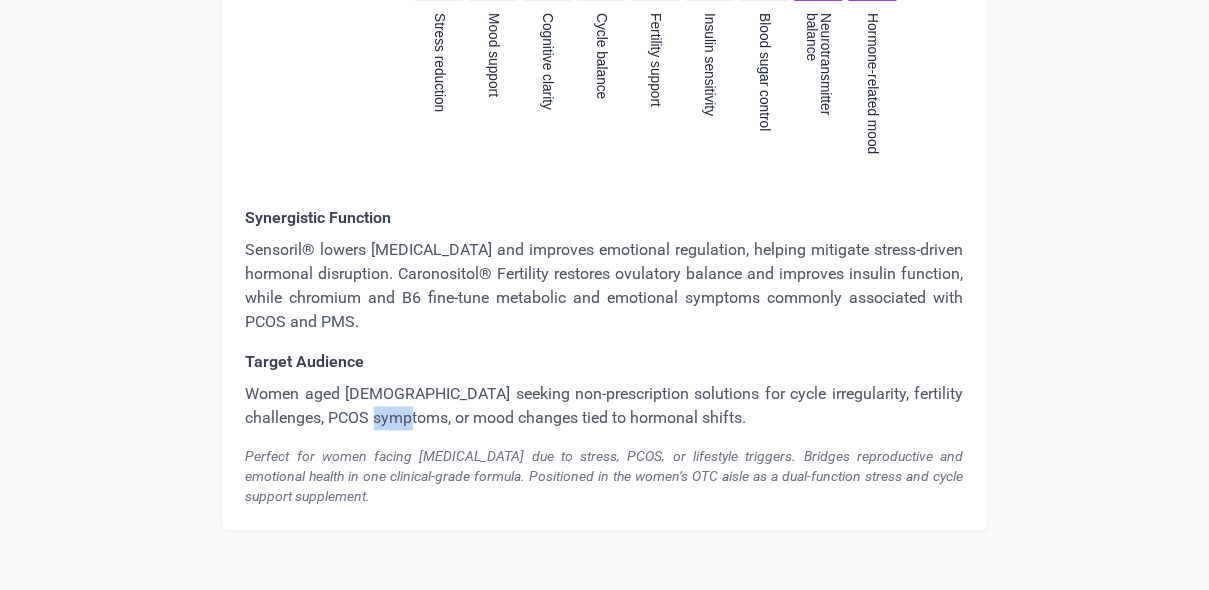 click on "Women aged 18–40 seeking non-prescription solutions for cycle irregularity, fertility challenges, PCOS symptoms, or mood changes tied to hormonal shifts." at bounding box center (605, 407) 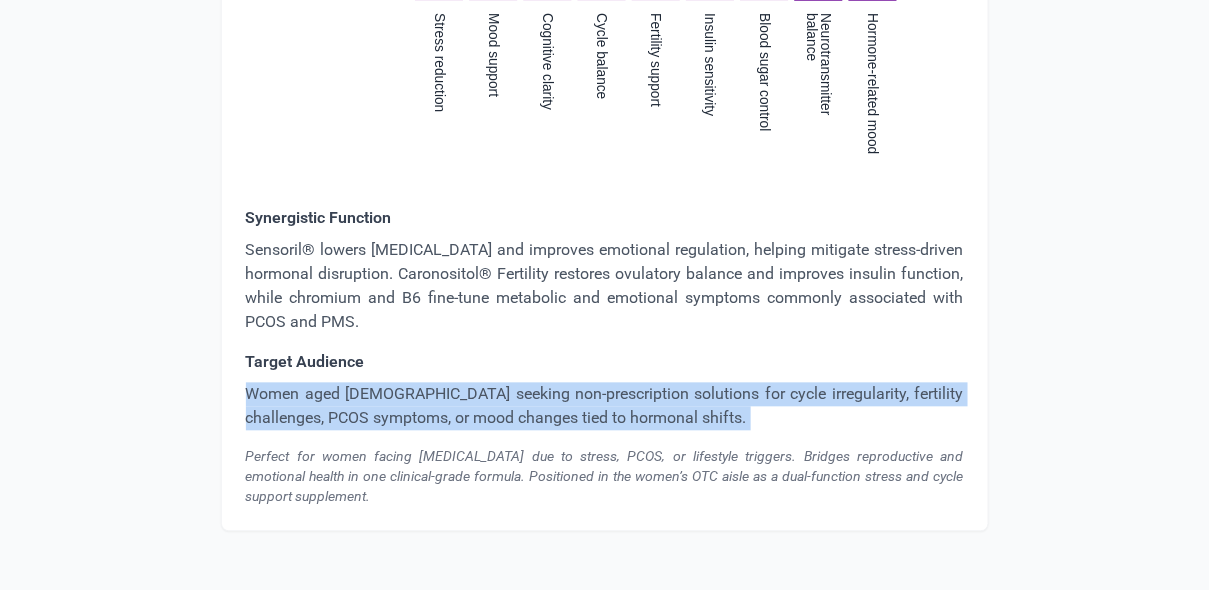 click on "Women aged 18–40 seeking non-prescription solutions for cycle irregularity, fertility challenges, PCOS symptoms, or mood changes tied to hormonal shifts." at bounding box center [605, 407] 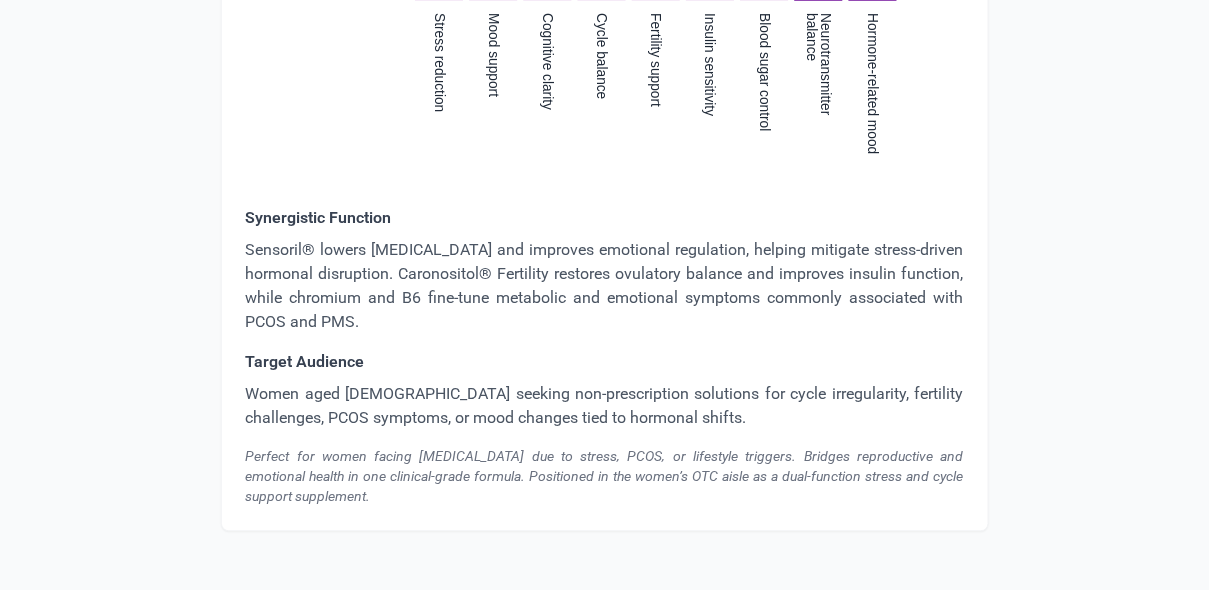 click on "Perfect for women facing hormonal imbalance due to stress, PCOS, or lifestyle triggers. Bridges reproductive and emotional health in one clinical-grade formula. Positioned in the women’s OTC aisle as a dual-function stress and cycle support supplement." at bounding box center (605, 477) 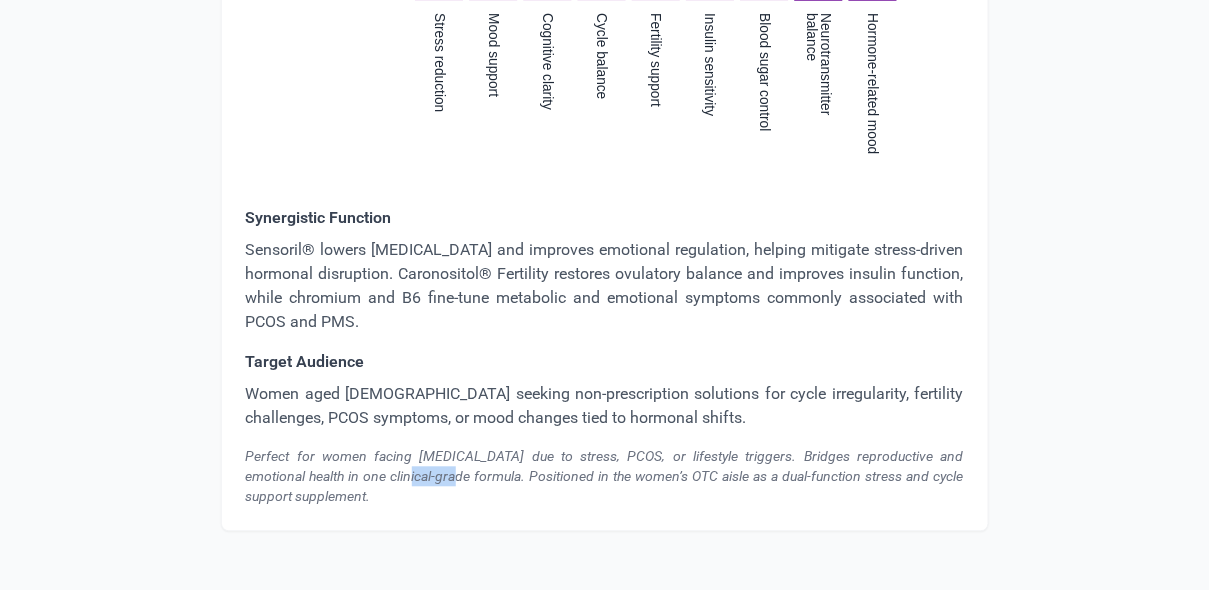 click on "Perfect for women facing hormonal imbalance due to stress, PCOS, or lifestyle triggers. Bridges reproductive and emotional health in one clinical-grade formula. Positioned in the women’s OTC aisle as a dual-function stress and cycle support supplement." at bounding box center [605, 477] 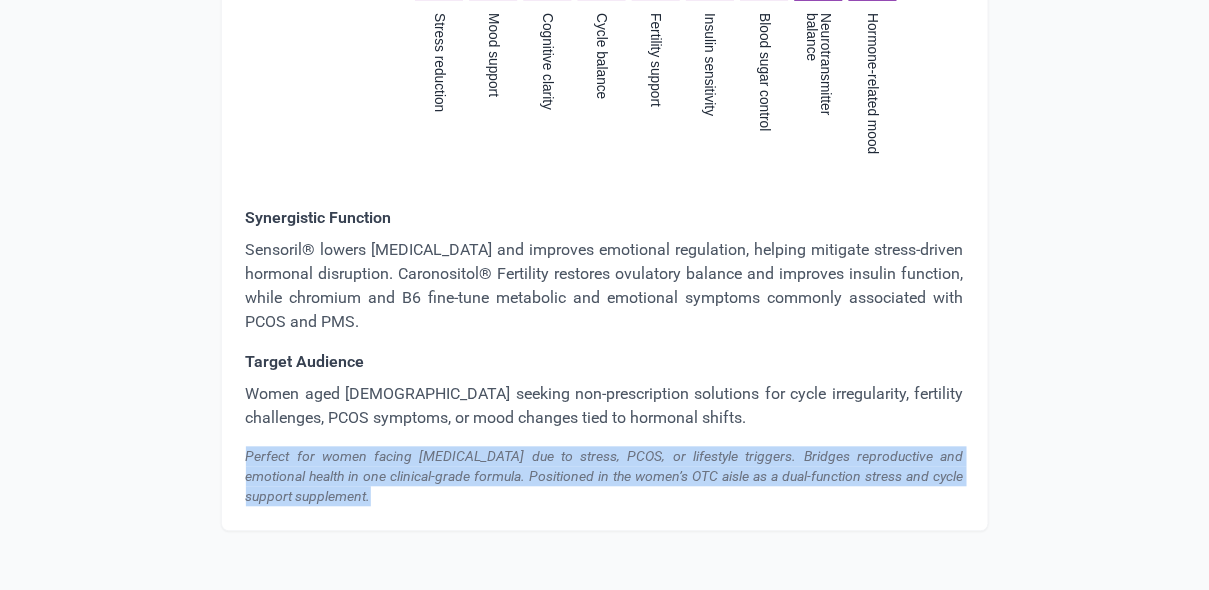 click on "Perfect for women facing hormonal imbalance due to stress, PCOS, or lifestyle triggers. Bridges reproductive and emotional health in one clinical-grade formula. Positioned in the women’s OTC aisle as a dual-function stress and cycle support supplement." at bounding box center (605, 477) 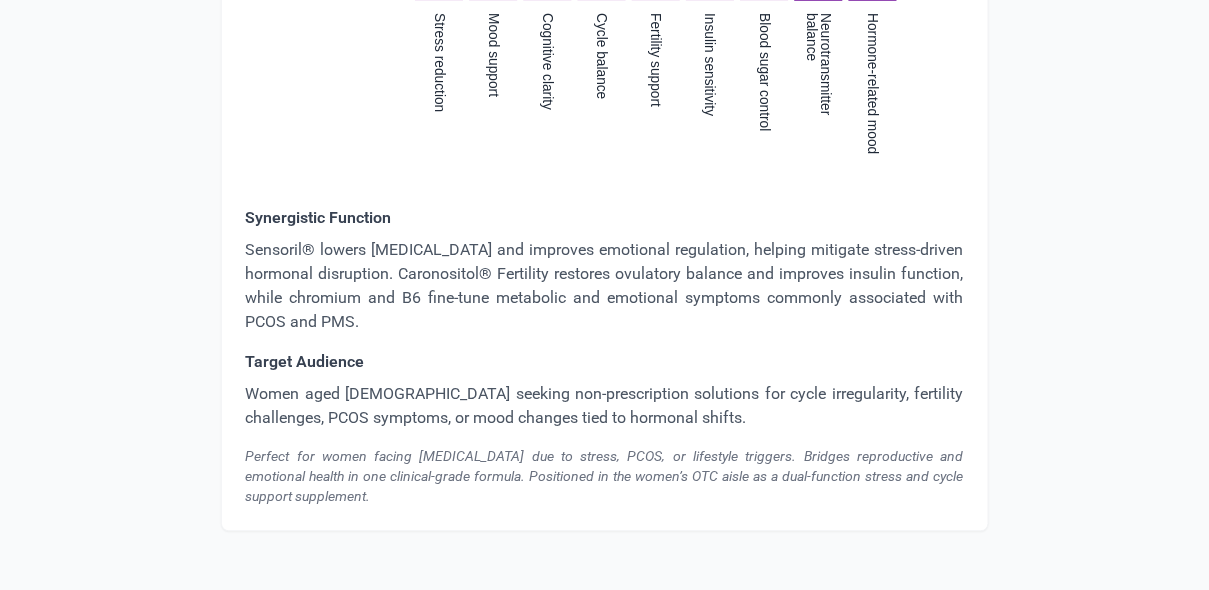 click on "Women aged 18–40 seeking non-prescription solutions for cycle irregularity, fertility challenges, PCOS symptoms, or mood changes tied to hormonal shifts." at bounding box center [605, 407] 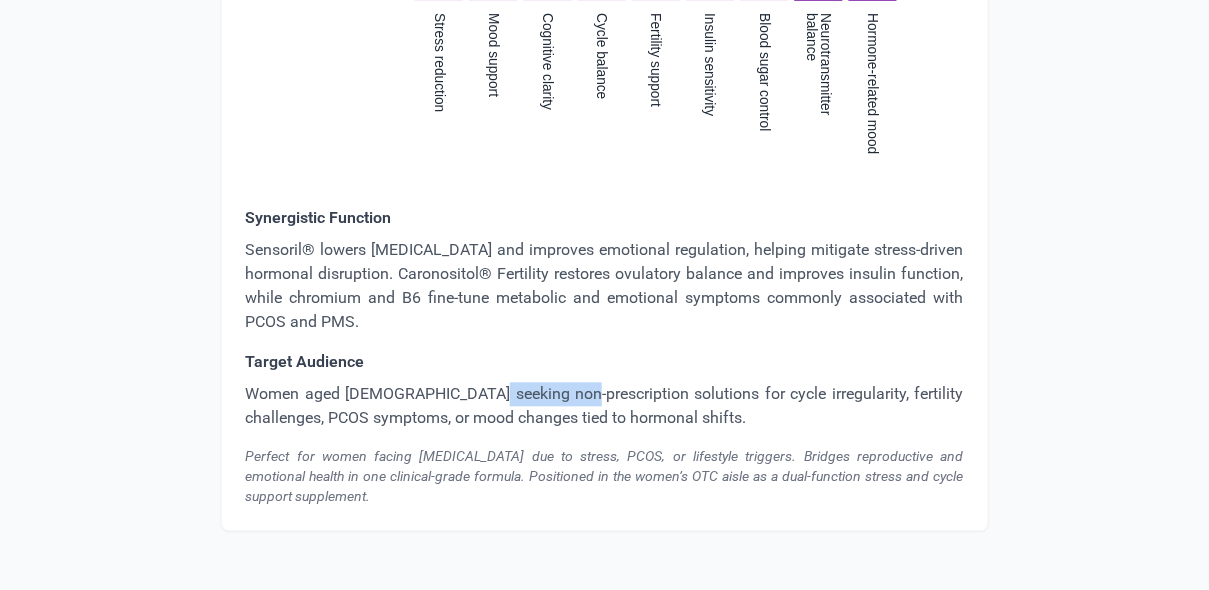 click on "Women aged 18–40 seeking non-prescription solutions for cycle irregularity, fertility challenges, PCOS symptoms, or mood changes tied to hormonal shifts." at bounding box center (605, 407) 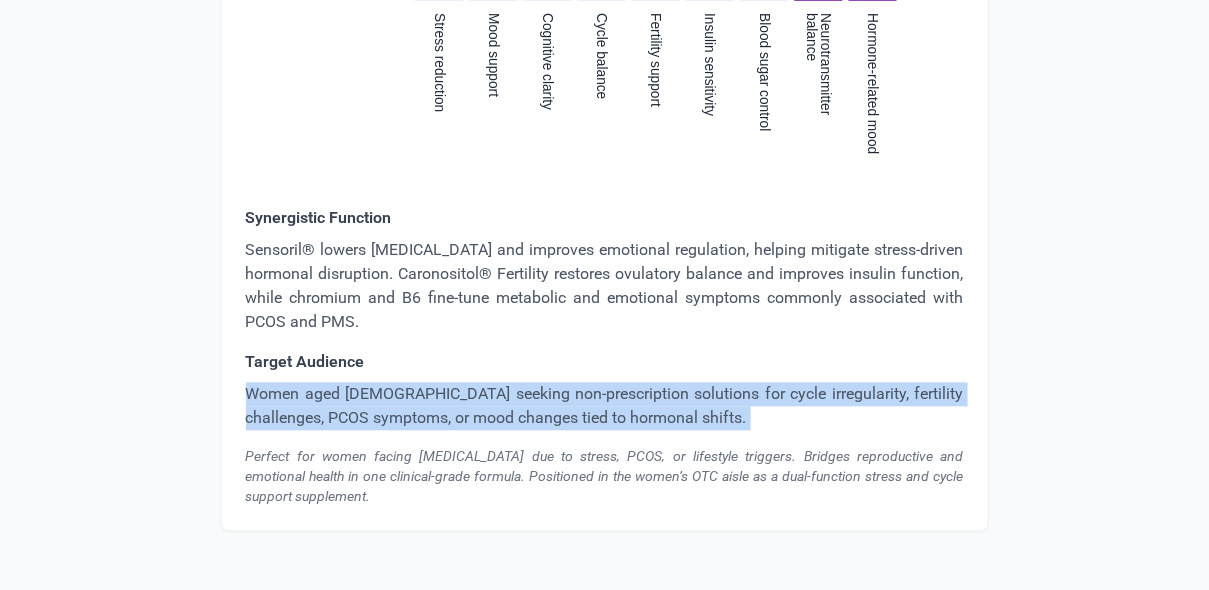click on "Women aged 18–40 seeking non-prescription solutions for cycle irregularity, fertility challenges, PCOS symptoms, or mood changes tied to hormonal shifts." at bounding box center [605, 407] 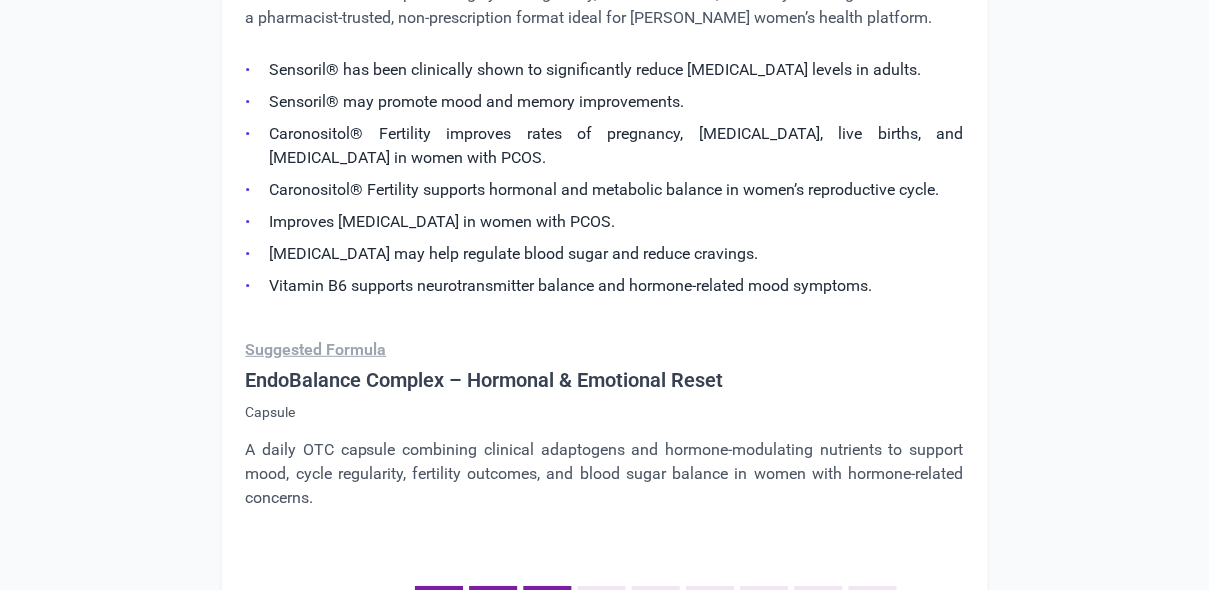 scroll, scrollTop: 6020, scrollLeft: 0, axis: vertical 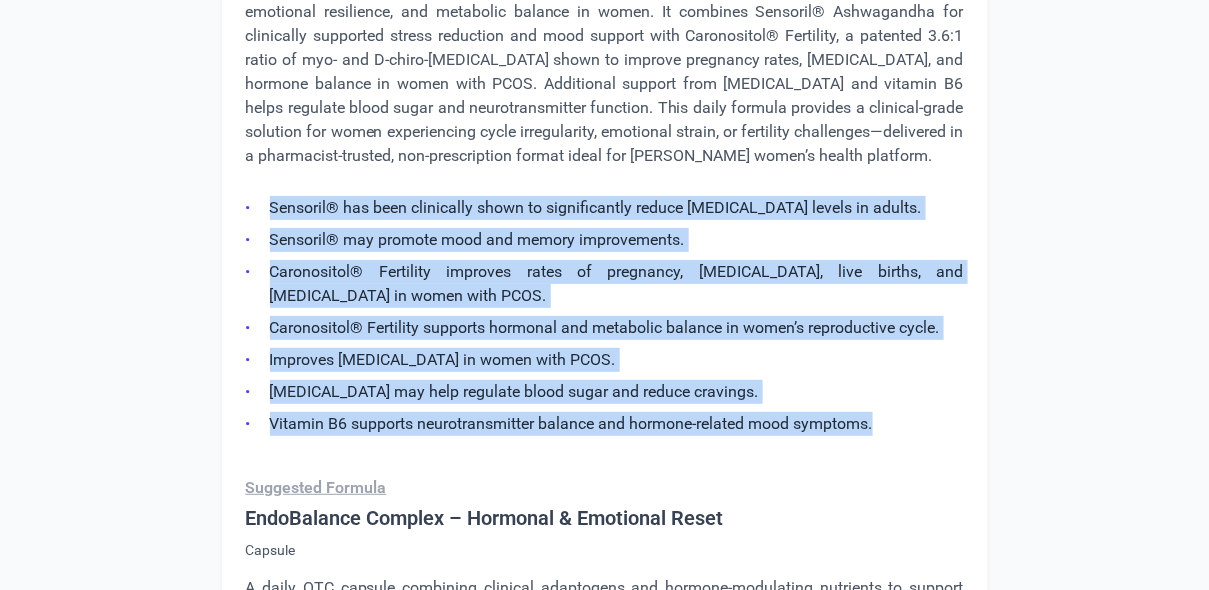 drag, startPoint x: 878, startPoint y: 398, endPoint x: 177, endPoint y: 196, distance: 729.5238 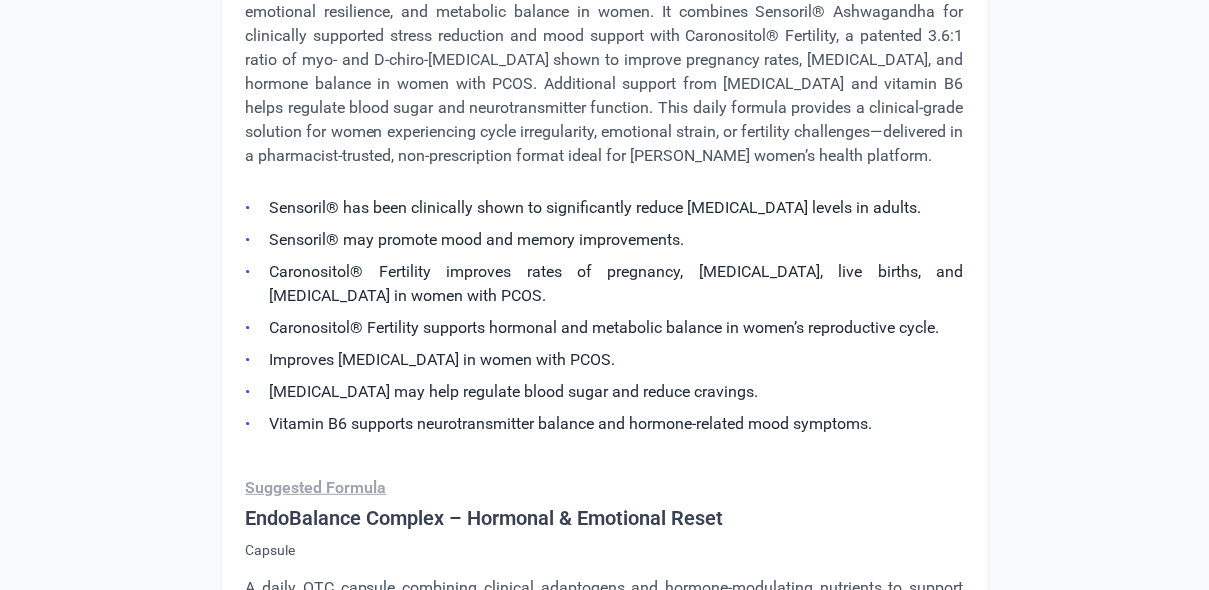 click on "Sensoril® has been clinically shown to significantly reduce stress and anxiety levels in adults. Sensoril® may promote mood and memory improvements. Caronositol® Fertility improves rates of pregnancy, miscarriage, live births, and ovarian hyperstimulation syndrome in women with PCOS. Caronositol® Fertility supports hormonal and metabolic balance in women’s reproductive cycle. Improves insulin resistance in women with PCOS. Chromium picolinate may help regulate blood sugar and reduce cravings. Vitamin B6 supports neurotransmitter balance and hormone-related mood symptoms." at bounding box center (605, 310) 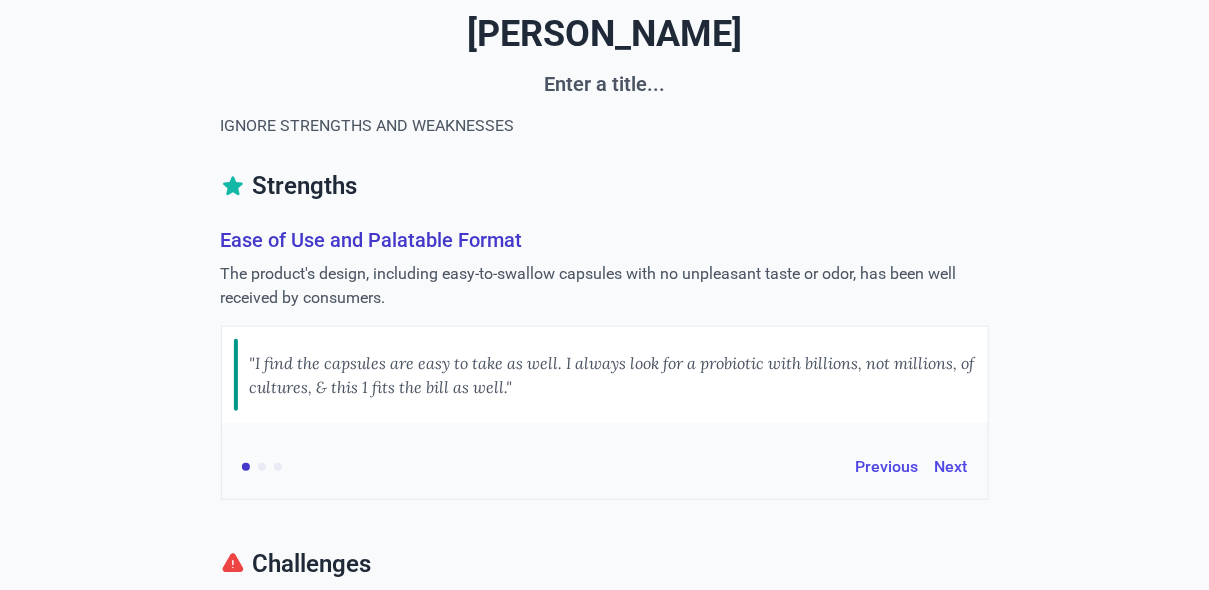 scroll, scrollTop: 0, scrollLeft: 0, axis: both 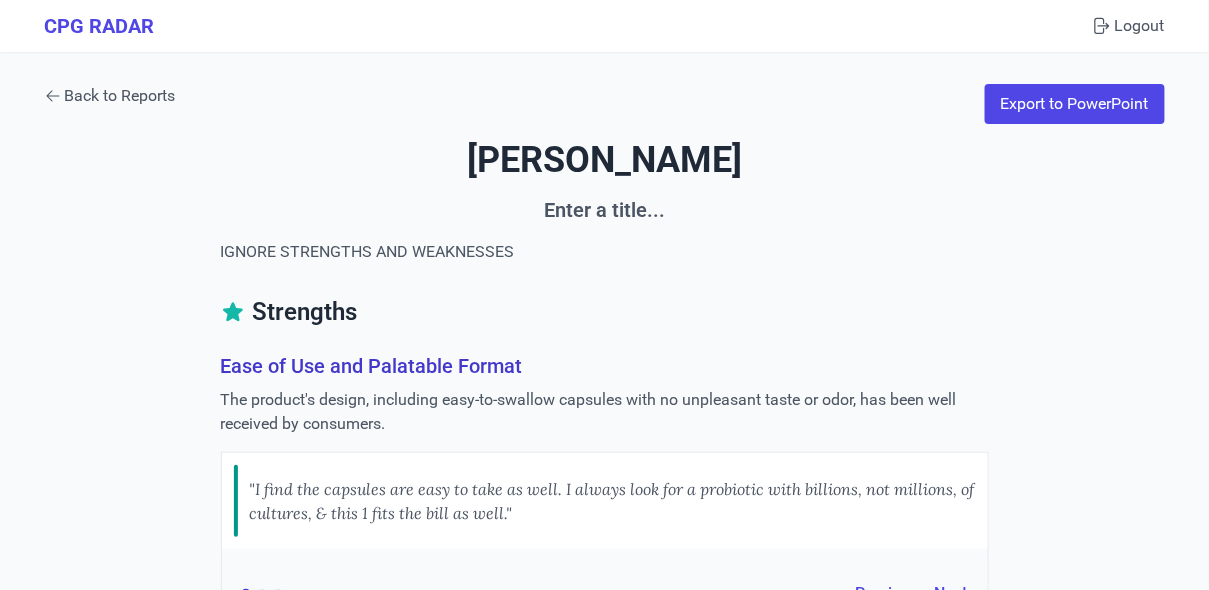 click on "Back to Reports" at bounding box center (110, 96) 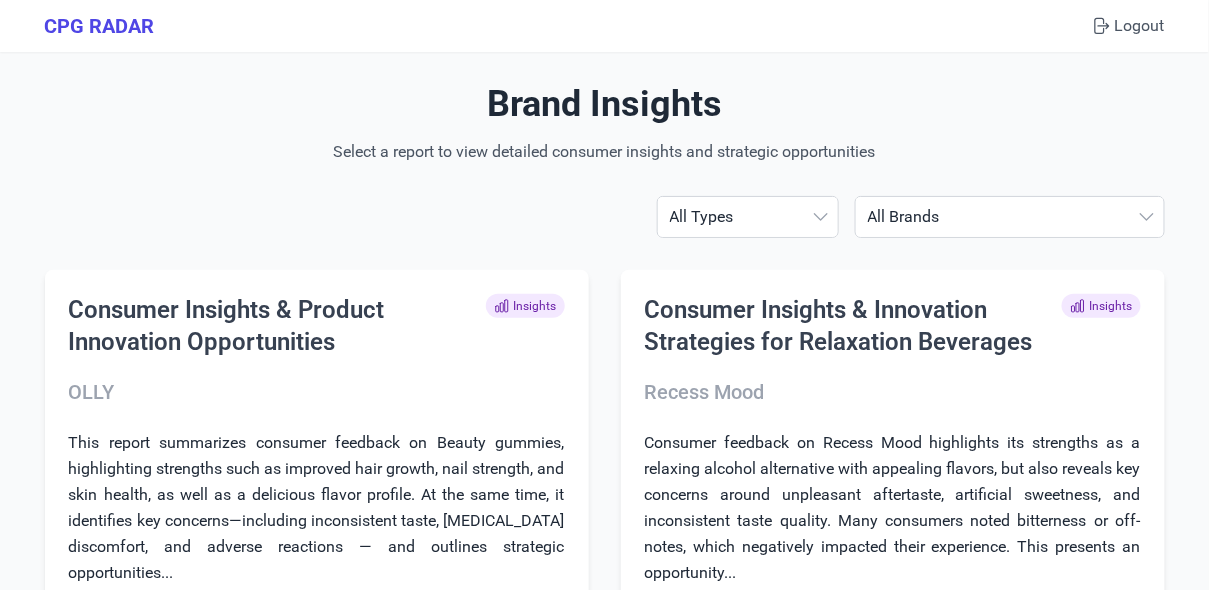 click on "All Brands Align Probiotic Drops of Nature Enzymedica Goli Horlicks Hum Humbleroots Performance [PERSON_NAME] IAMS IAMS FINAL IAMS FINAL FINAL IAMS FINAL NEW IAMS FINAL NEW LAST ONE  IAMS FINAL ONE IAMS2 IAMS3 Liquid IV Makers Mark ([PERSON_NAME] Club) [PERSON_NAME] Organics [PERSON_NAME] Organics STRATUM Neuriva Nutrafol OLLY Onnit [PERSON_NAME] Recess Mood Smarty Pants SOLGAR PROBI Theralogix [DATE] Nutrition Weem" at bounding box center (1010, 217) 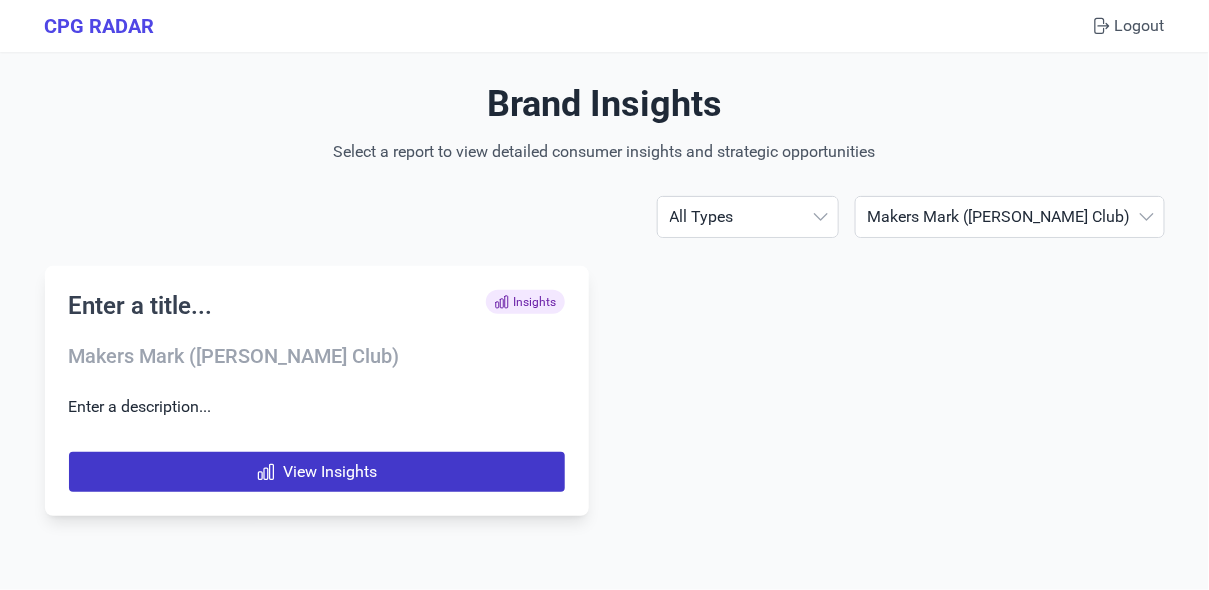 click on "View Insights" at bounding box center (317, 472) 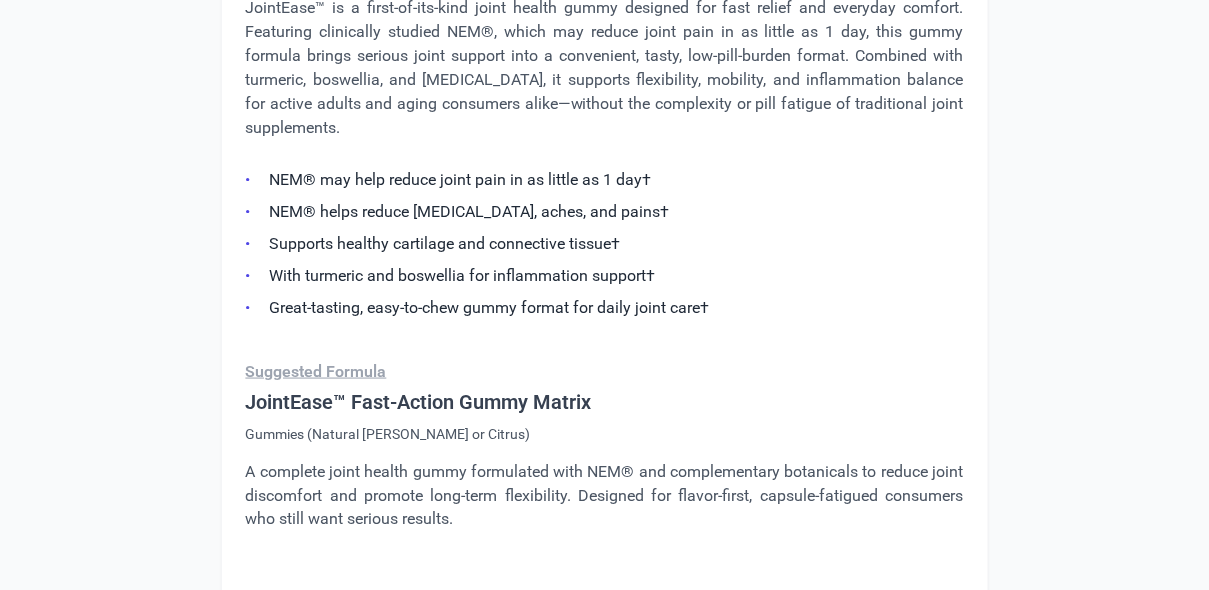 scroll, scrollTop: 4574, scrollLeft: 0, axis: vertical 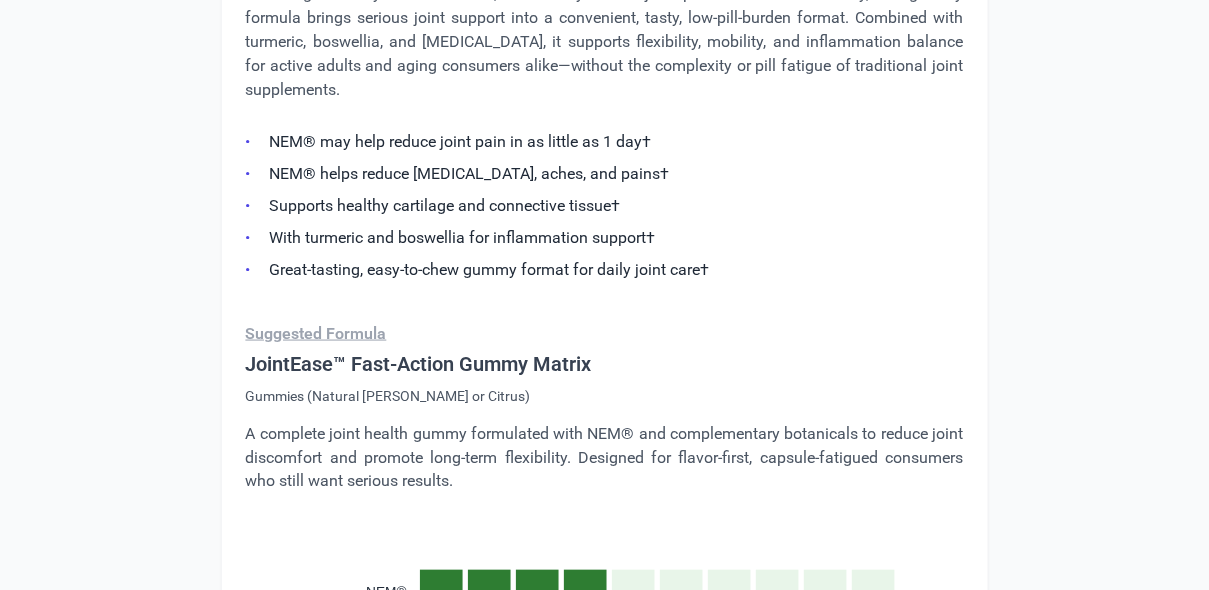 click on "A complete joint health gummy formulated with NEM® and complementary botanicals to reduce joint discomfort and promote long-term flexibility. Designed for flavor-first, capsule-fatigued consumers who still want serious results." at bounding box center (605, 458) 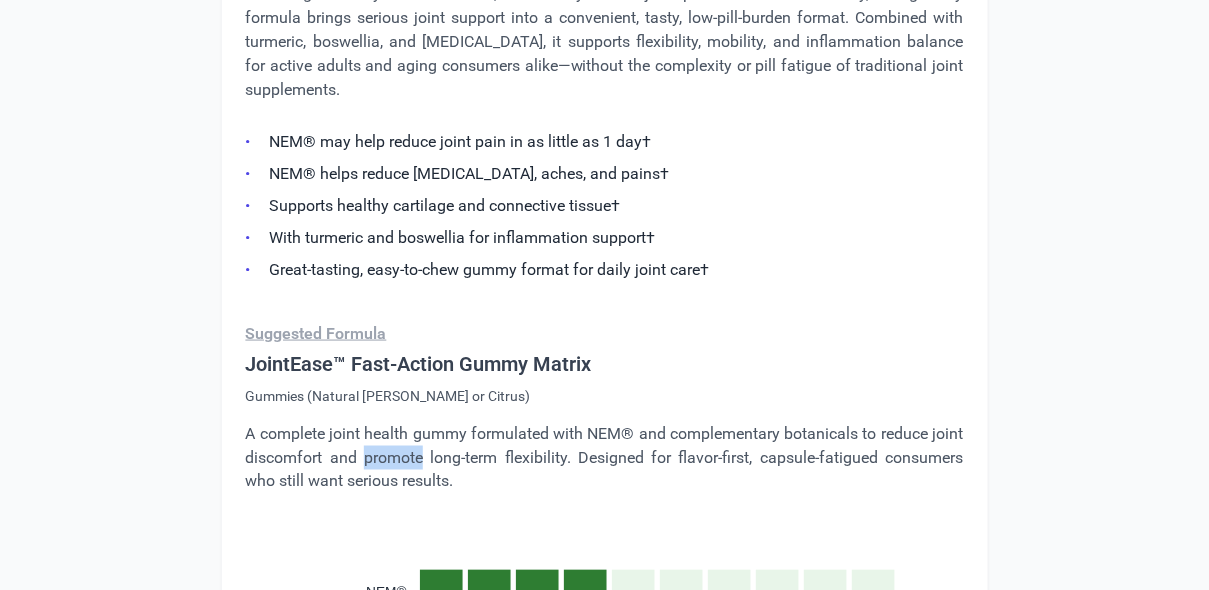 click on "A complete joint health gummy formulated with NEM® and complementary botanicals to reduce joint discomfort and promote long-term flexibility. Designed for flavor-first, capsule-fatigued consumers who still want serious results." at bounding box center [605, 458] 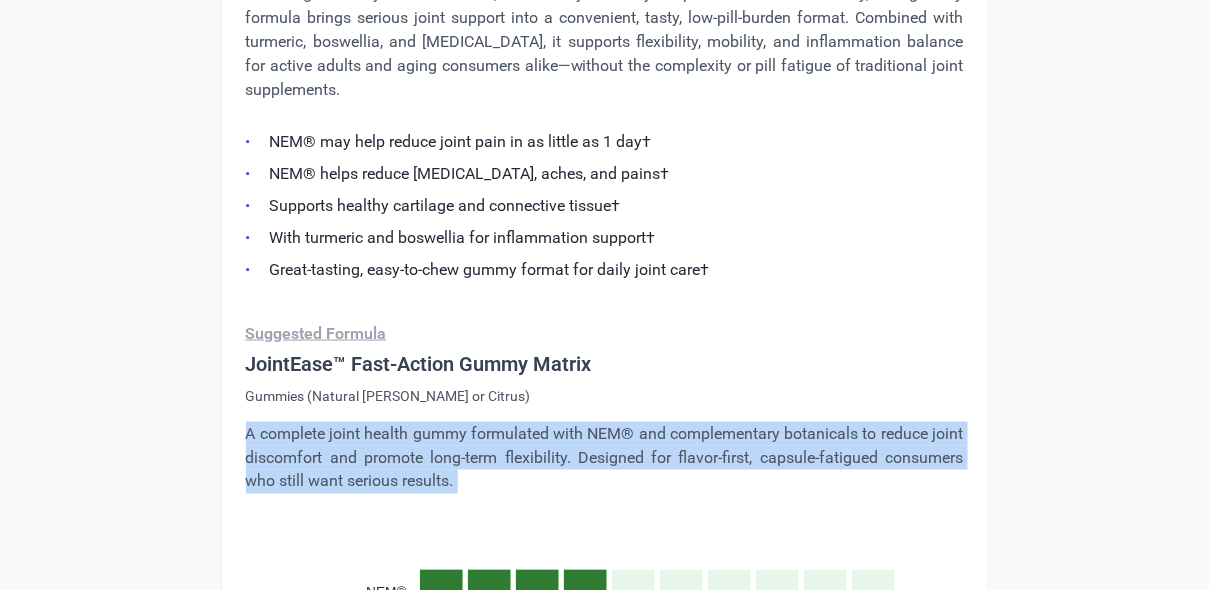 click on "A complete joint health gummy formulated with NEM® and complementary botanicals to reduce joint discomfort and promote long-term flexibility. Designed for flavor-first, capsule-fatigued consumers who still want serious results." at bounding box center [605, 458] 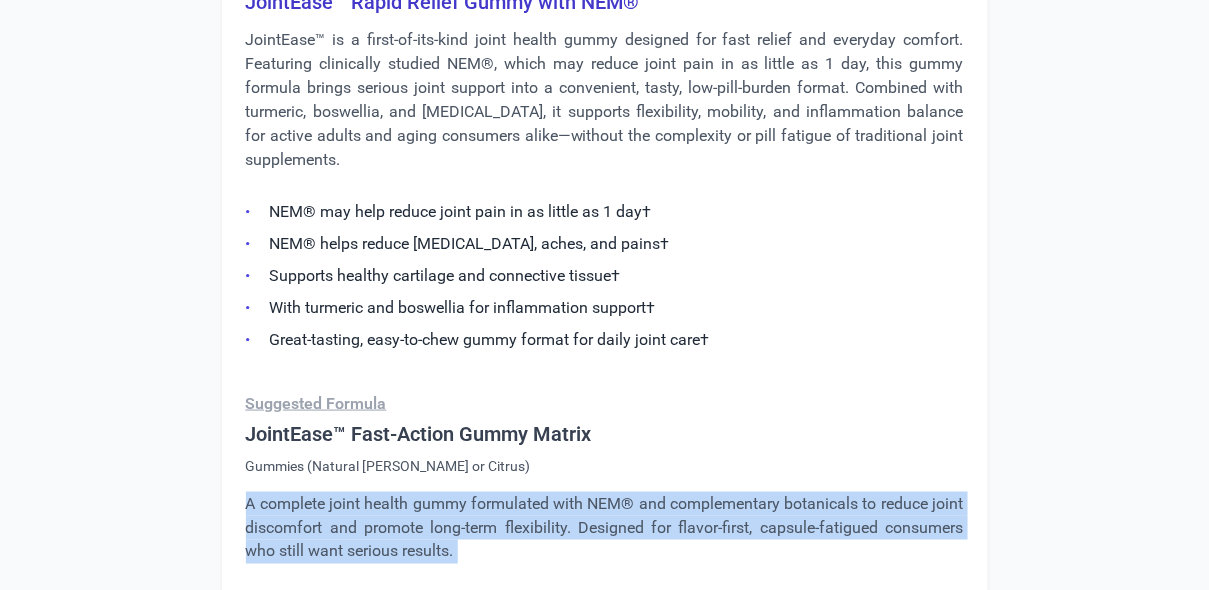 scroll, scrollTop: 4456, scrollLeft: 0, axis: vertical 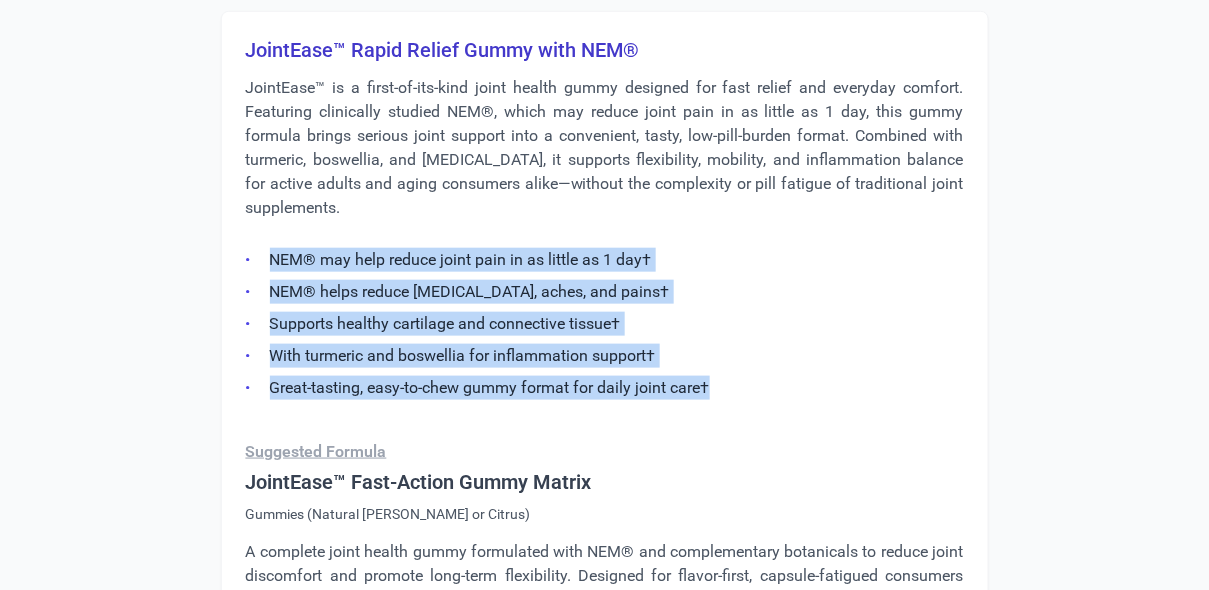 drag, startPoint x: 734, startPoint y: 361, endPoint x: 270, endPoint y: 239, distance: 479.77078 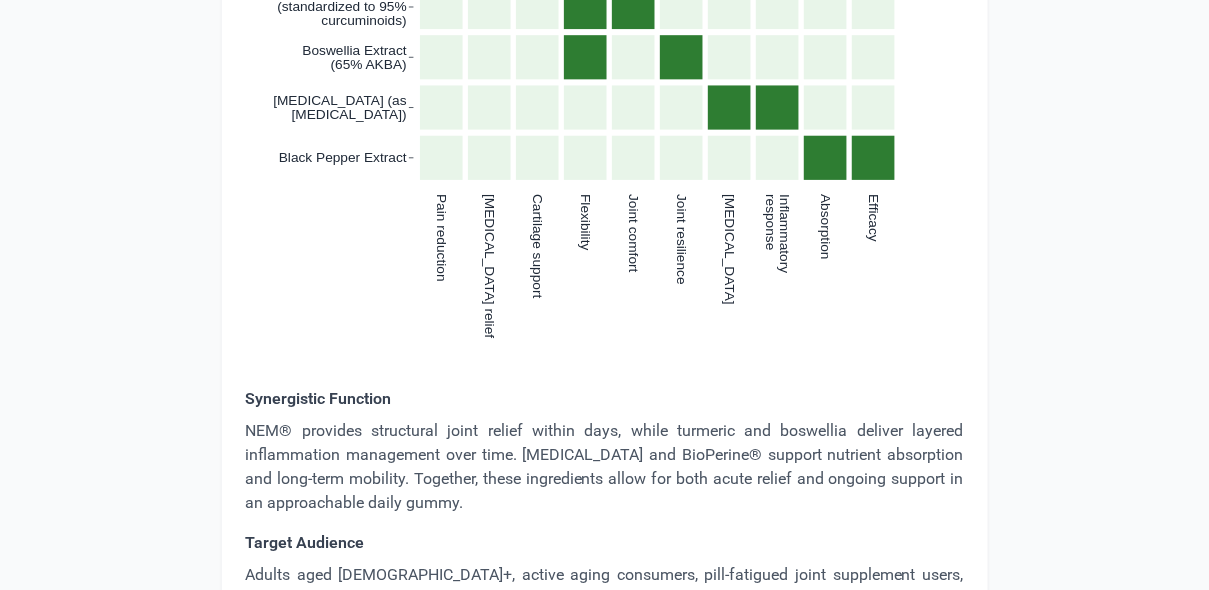 scroll, scrollTop: 5404, scrollLeft: 0, axis: vertical 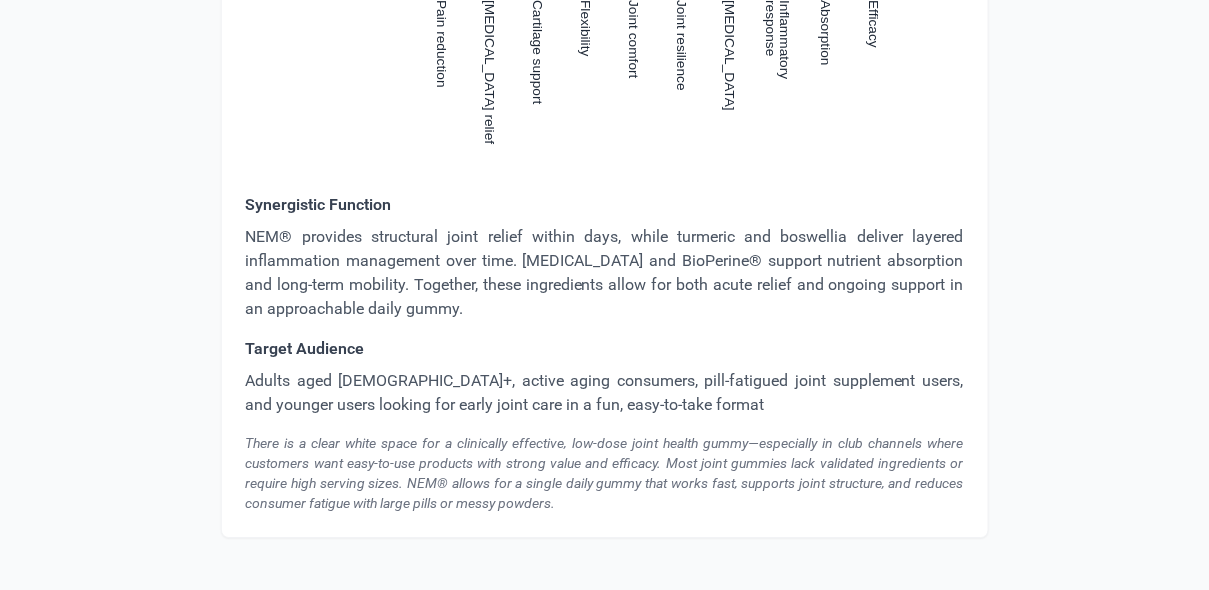 click on "NEM® provides structural joint relief within days, while turmeric and boswellia deliver layered inflammation management over time. [MEDICAL_DATA] and BioPerine® support nutrient absorption and long-term mobility. Together, these ingredients allow for both acute relief and ongoing support in an approachable daily gummy." at bounding box center [605, 273] 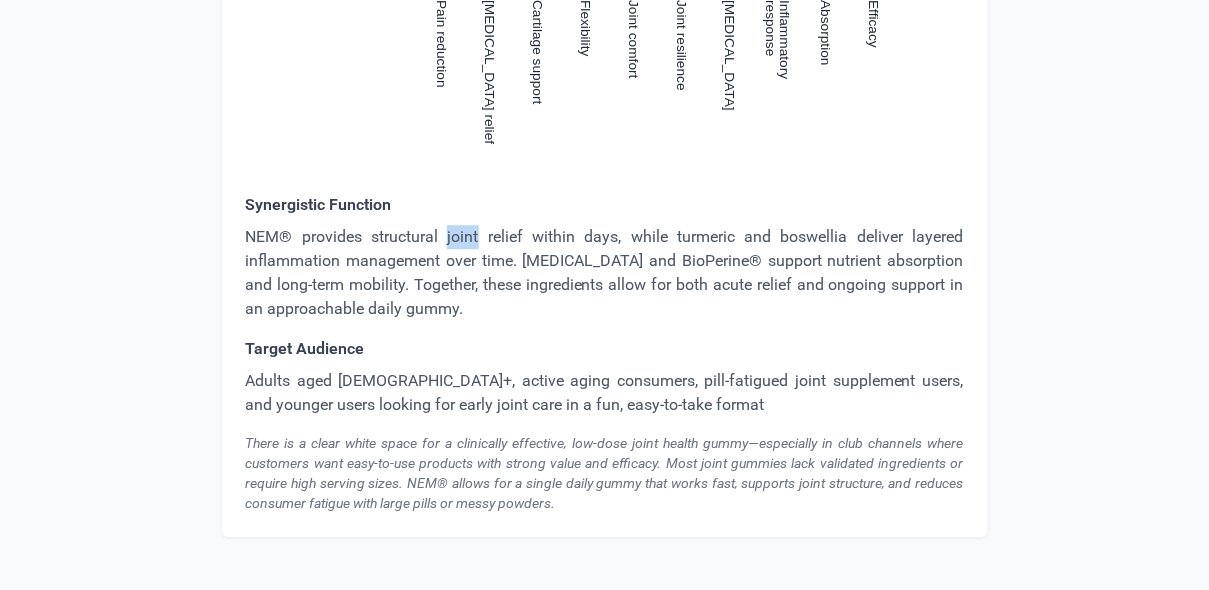 click on "NEM® provides structural joint relief within days, while turmeric and boswellia deliver layered inflammation management over time. [MEDICAL_DATA] and BioPerine® support nutrient absorption and long-term mobility. Together, these ingredients allow for both acute relief and ongoing support in an approachable daily gummy." at bounding box center [605, 273] 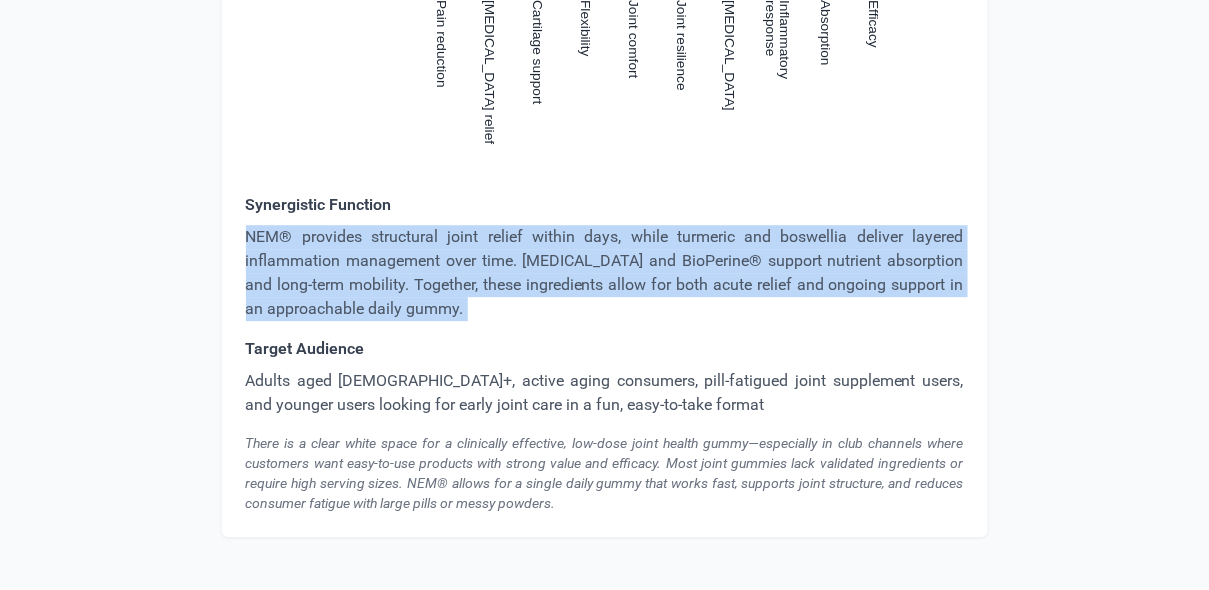 click on "NEM® provides structural joint relief within days, while turmeric and boswellia deliver layered inflammation management over time. [MEDICAL_DATA] and BioPerine® support nutrient absorption and long-term mobility. Together, these ingredients allow for both acute relief and ongoing support in an approachable daily gummy." at bounding box center (605, 273) 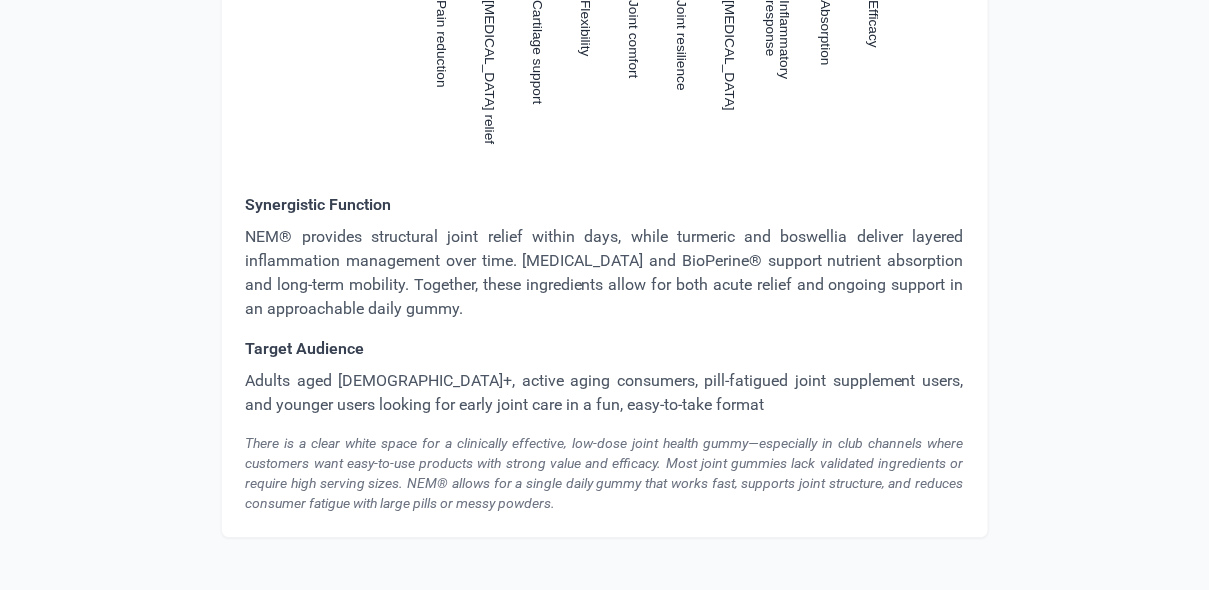 click on "Adults aged [DEMOGRAPHIC_DATA]+, active aging consumers, pill-fatigued joint supplement users, and younger users looking for early joint care in a fun, easy-to-take format" at bounding box center [605, 393] 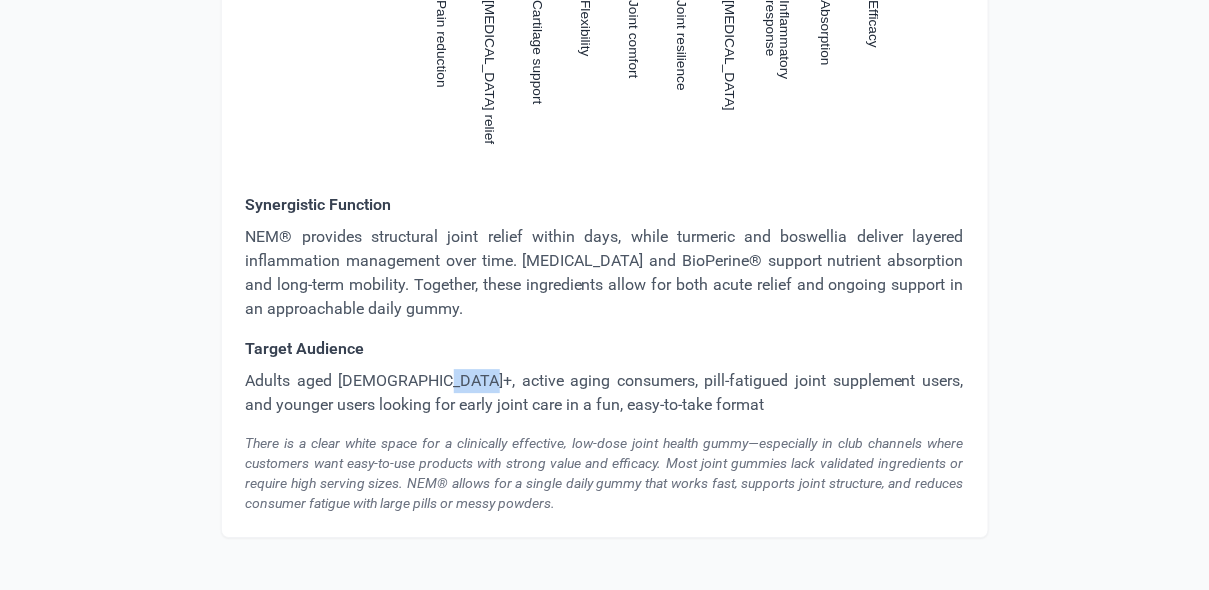click on "Adults aged [DEMOGRAPHIC_DATA]+, active aging consumers, pill-fatigued joint supplement users, and younger users looking for early joint care in a fun, easy-to-take format" at bounding box center (605, 393) 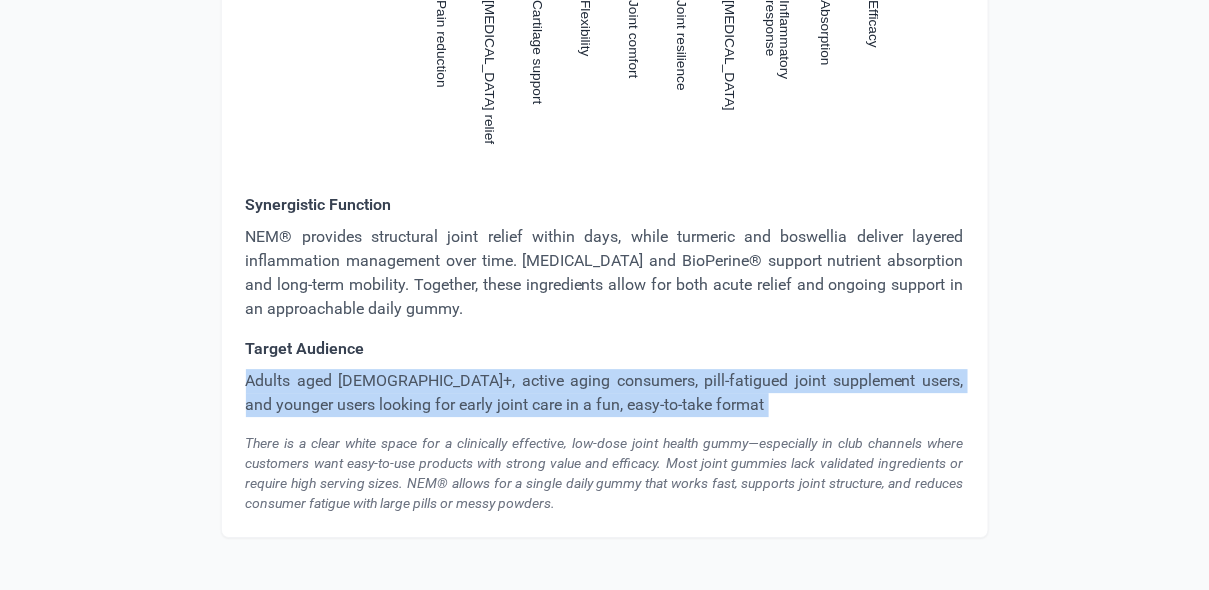 click on "Adults aged [DEMOGRAPHIC_DATA]+, active aging consumers, pill-fatigued joint supplement users, and younger users looking for early joint care in a fun, easy-to-take format" at bounding box center (605, 393) 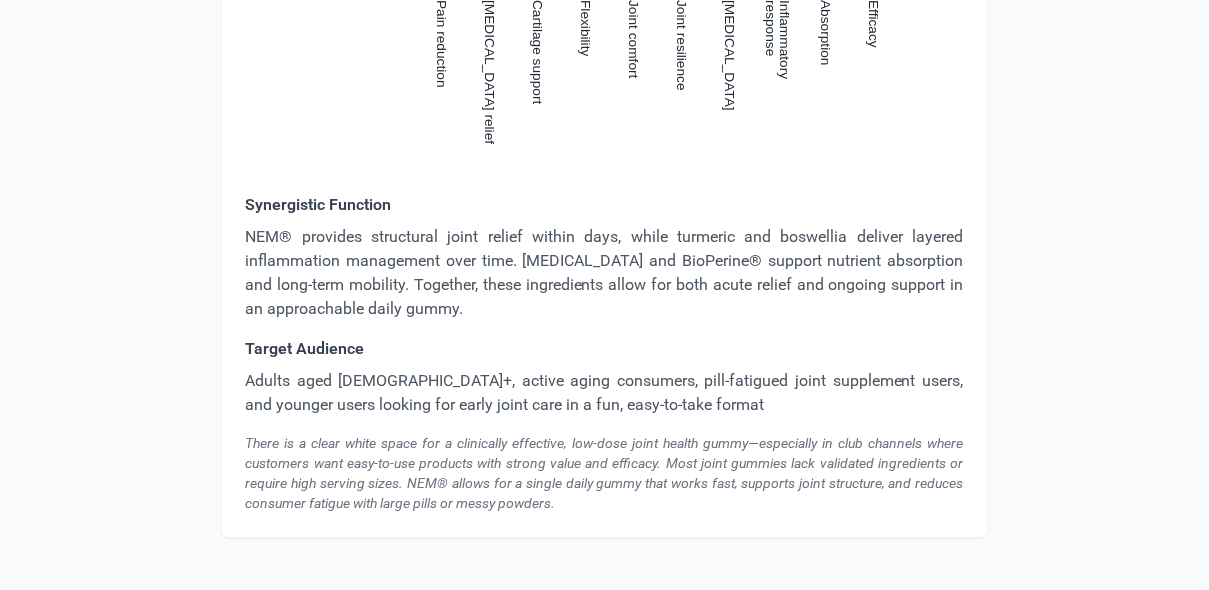 click on "There is a clear white space for a clinically effective, low-dose joint health gummy—especially in club channels where customers want easy-to-use products with strong value and efficacy. Most joint gummies lack validated ingredients or require high serving sizes. NEM® allows for a single daily gummy that works fast, supports joint structure, and reduces consumer fatigue with large pills or messy powders." at bounding box center [605, 473] 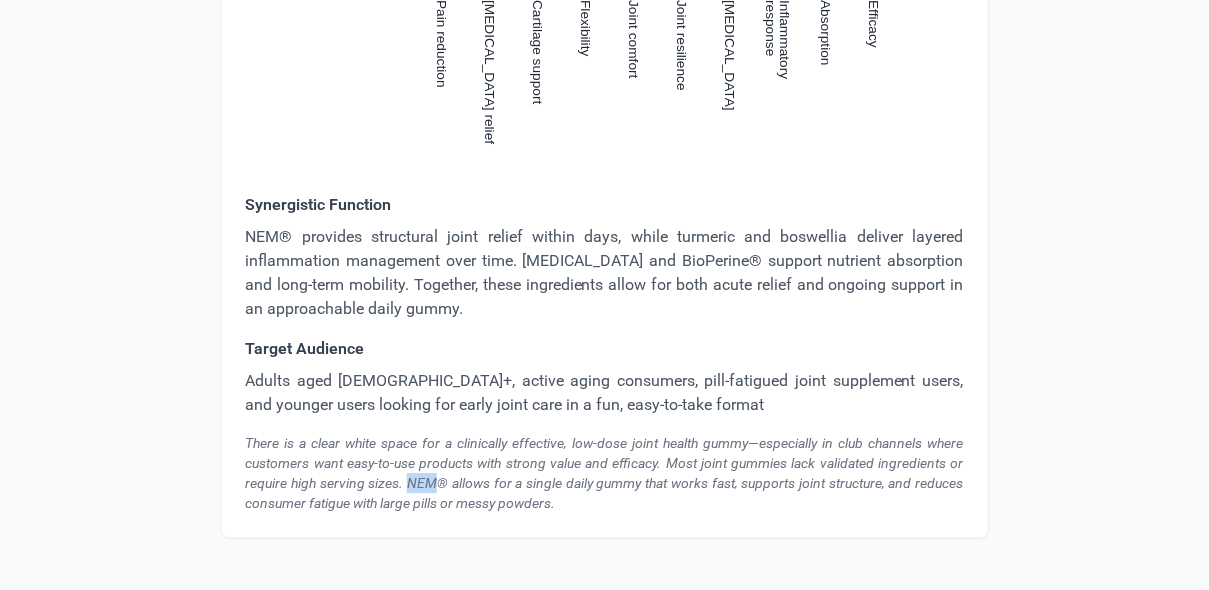 click on "There is a clear white space for a clinically effective, low-dose joint health gummy—especially in club channels where customers want easy-to-use products with strong value and efficacy. Most joint gummies lack validated ingredients or require high serving sizes. NEM® allows for a single daily gummy that works fast, supports joint structure, and reduces consumer fatigue with large pills or messy powders." at bounding box center [605, 473] 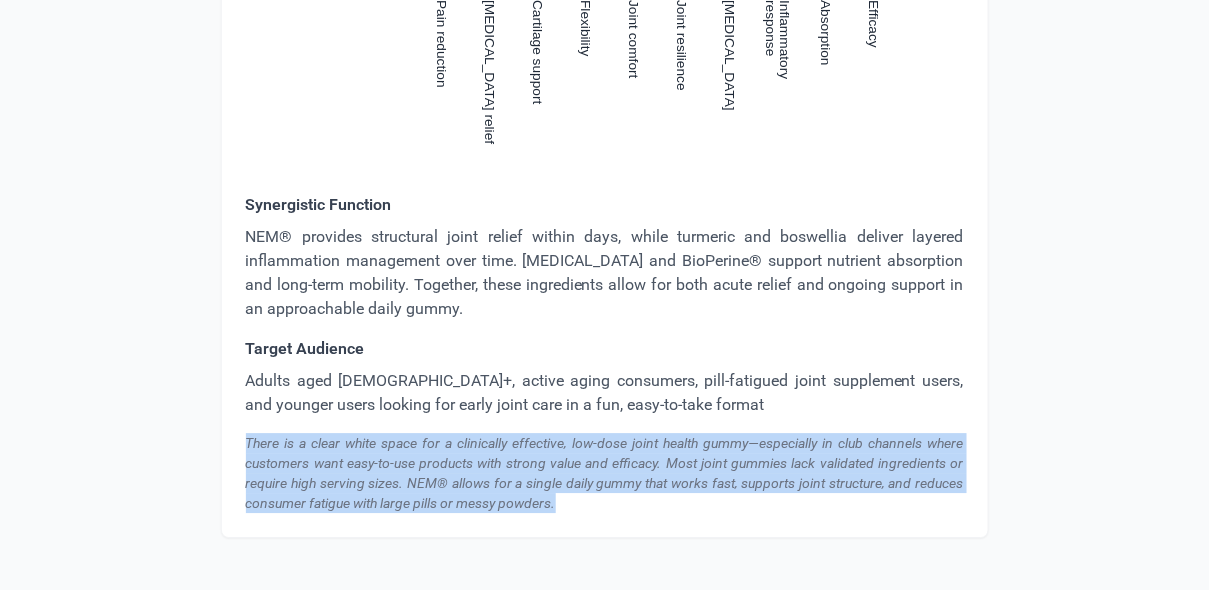 click on "There is a clear white space for a clinically effective, low-dose joint health gummy—especially in club channels where customers want easy-to-use products with strong value and efficacy. Most joint gummies lack validated ingredients or require high serving sizes. NEM® allows for a single daily gummy that works fast, supports joint structure, and reduces consumer fatigue with large pills or messy powders." at bounding box center [605, 473] 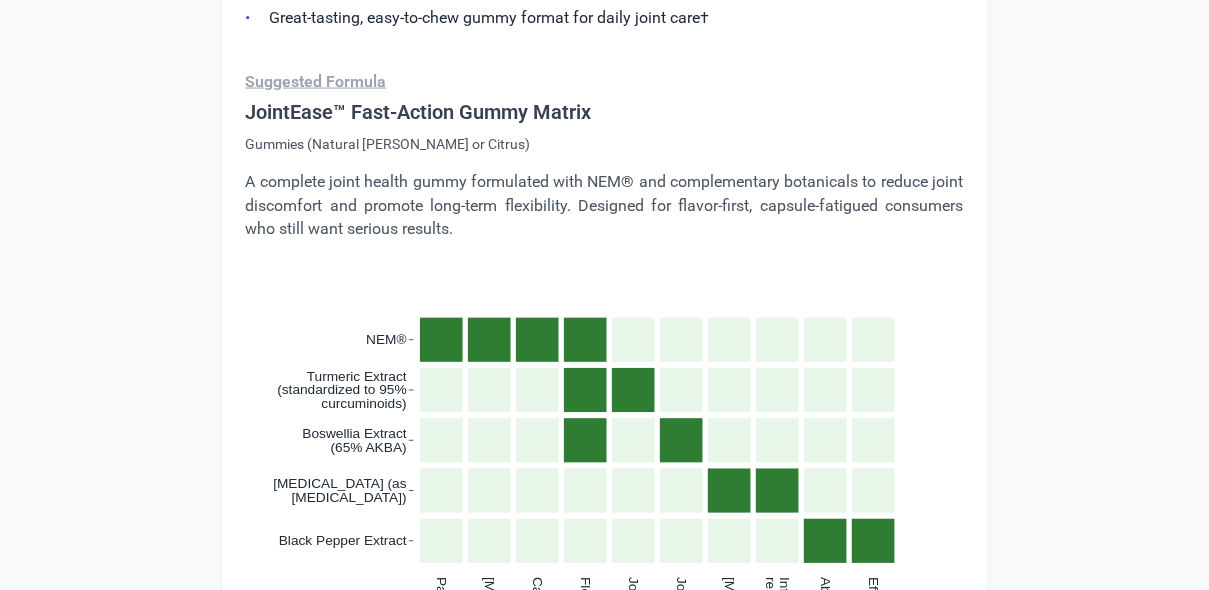scroll, scrollTop: 4475, scrollLeft: 0, axis: vertical 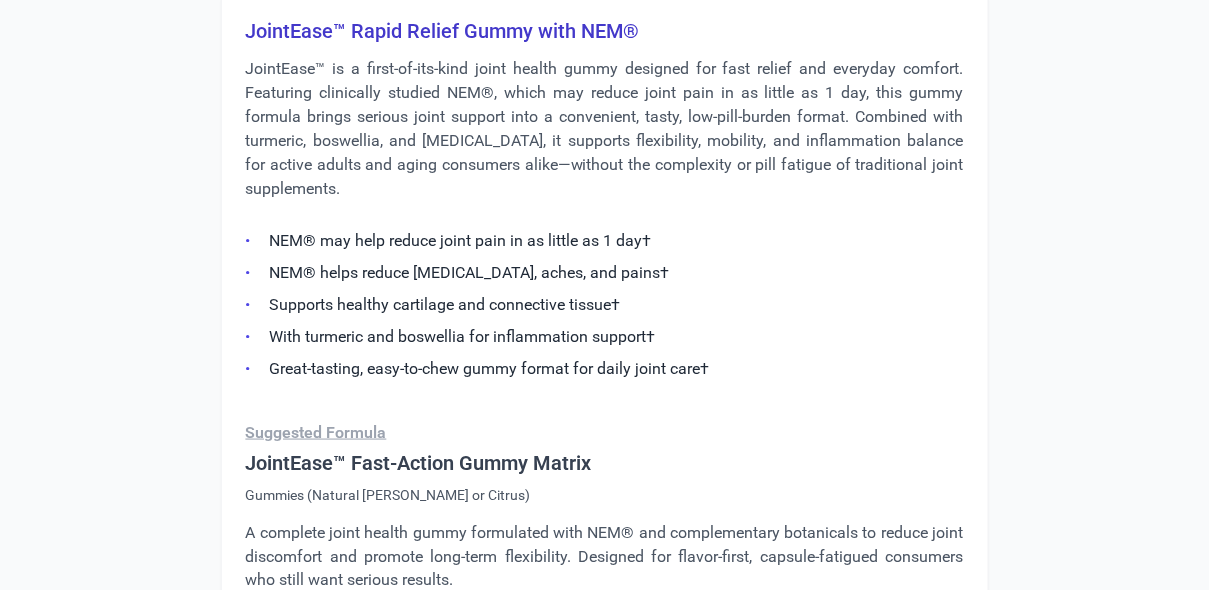 click on "JointEase™ Fast-Action Gummy Matrix" at bounding box center (605, 463) 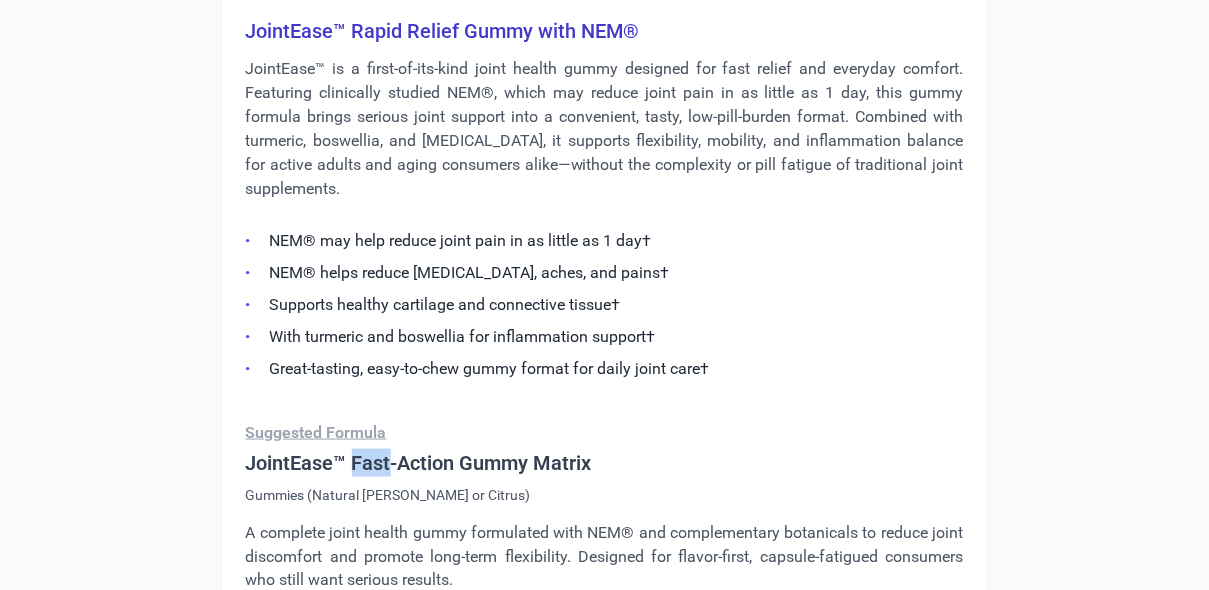 click on "JointEase™ Fast-Action Gummy Matrix" at bounding box center [605, 463] 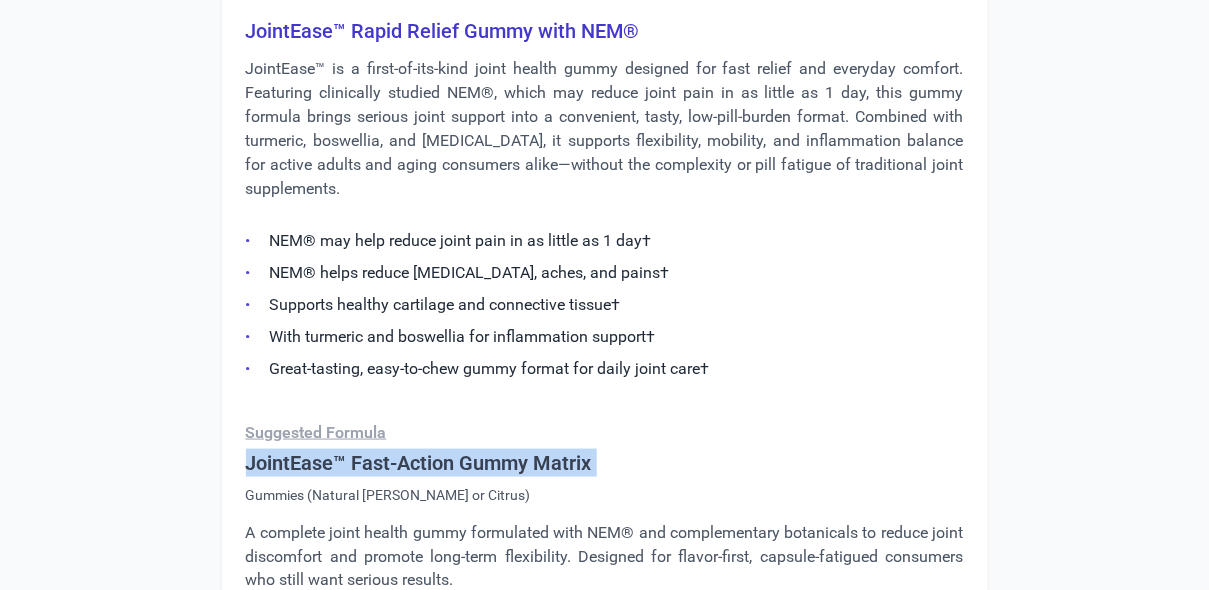 click on "JointEase™ Fast-Action Gummy Matrix" at bounding box center (605, 463) 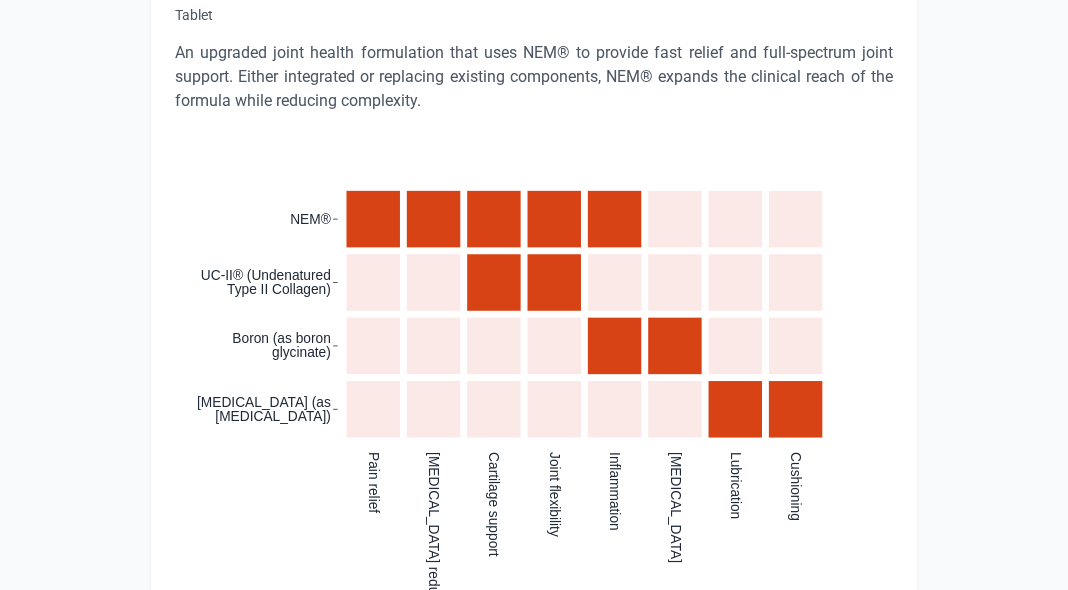 scroll, scrollTop: 3436, scrollLeft: 0, axis: vertical 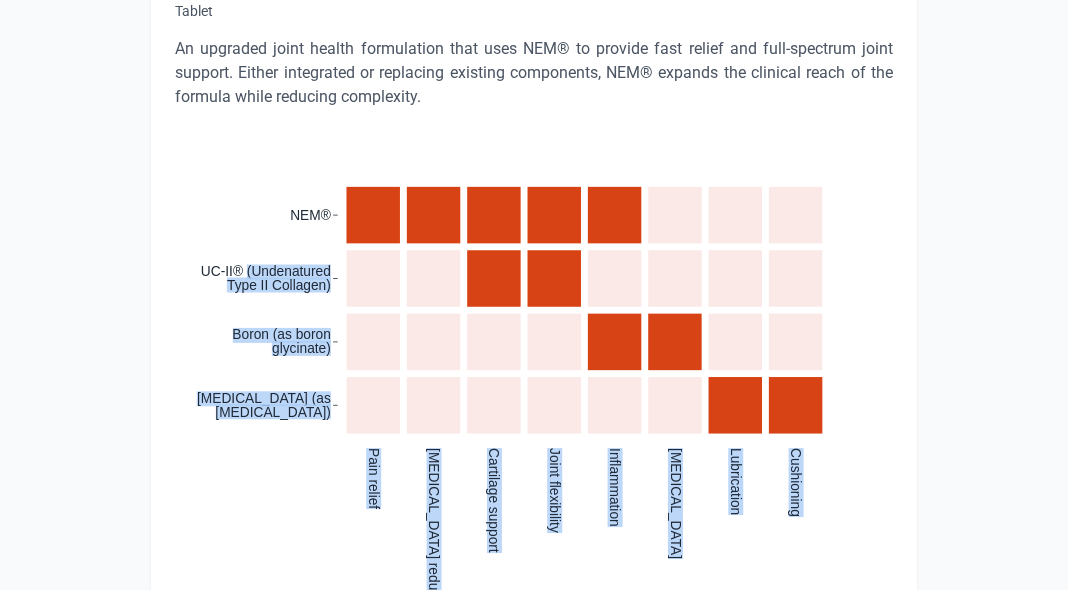 drag, startPoint x: 796, startPoint y: 489, endPoint x: 245, endPoint y: 194, distance: 625.0008 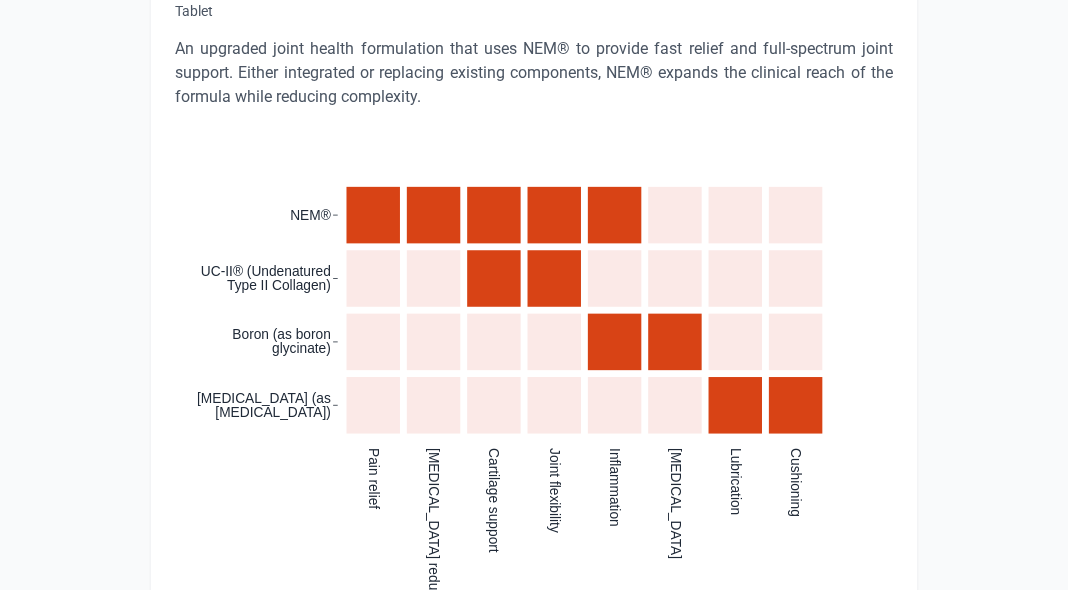 click on ":where(.plot-d6a7b5) {
--plot-background: white;
display: block;
height: auto;
height: intrinsic;
max-width: 100%;
}
:where(.plot-d6a7b5 text),
:where(.plot-d6a7b5 tspan) {
white-space: pre;
} NEM® UC-II® (Undenatured Type II Collagen) Boron (as boron glycinate) Hyaluronic Acid (as sodium hyaluronate) Pain relief Stiffness reduction Cartilage support Joint flexibility Inflammation Bone health Lubrication Cushioning" 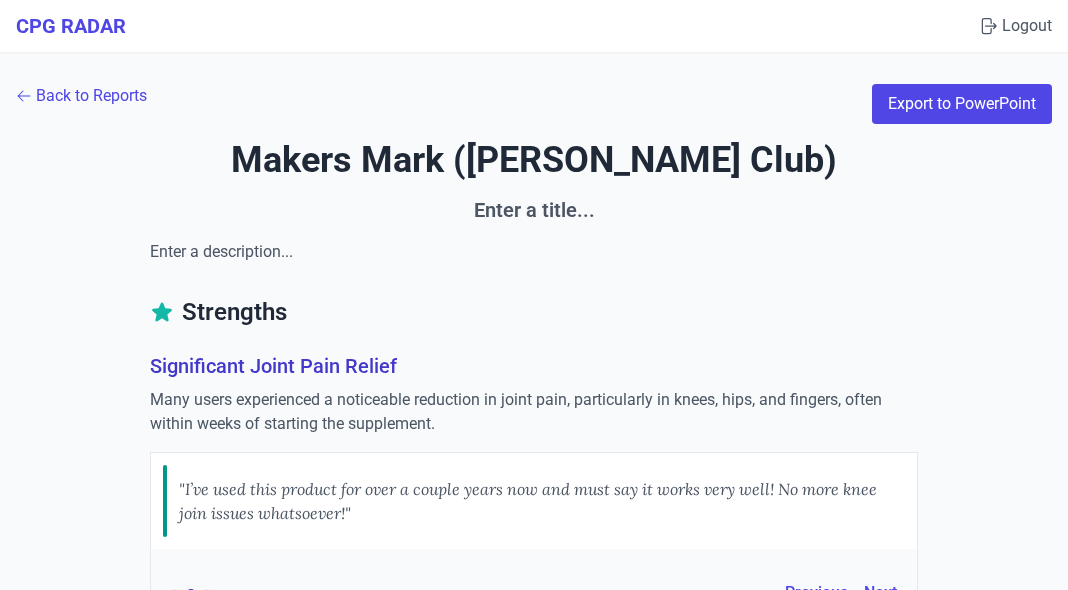 scroll, scrollTop: 3436, scrollLeft: 0, axis: vertical 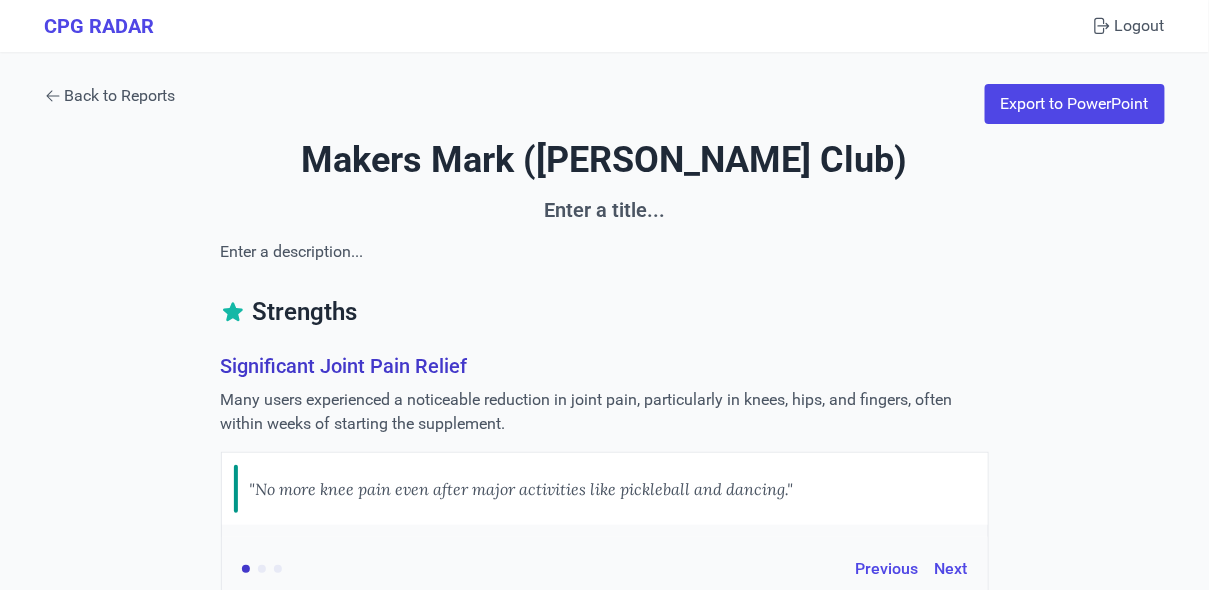 click on "Back to Reports" at bounding box center [110, 96] 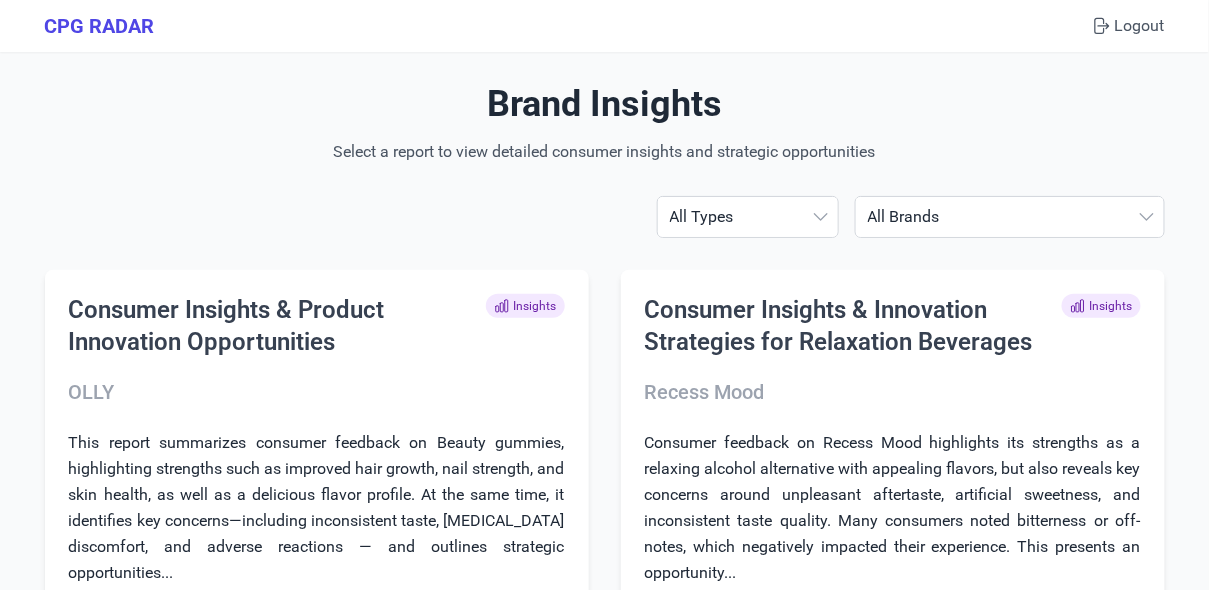 click on "All Brands Align Probiotic Drops of Nature Enzymedica Goli Horlicks Hum Humbleroots Performance [PERSON_NAME] IAMS IAMS FINAL IAMS FINAL FINAL IAMS FINAL NEW IAMS FINAL NEW LAST ONE  IAMS FINAL ONE IAMS2 IAMS3 Liquid IV Makers Mark ([PERSON_NAME] Club) [PERSON_NAME] Organics [PERSON_NAME] Organics STRATUM Neuriva Nutrafol OLLY Onnit [PERSON_NAME] Recess Mood Smarty Pants SOLGAR PROBI Theralogix [DATE] Nutrition Weem" at bounding box center (1010, 217) 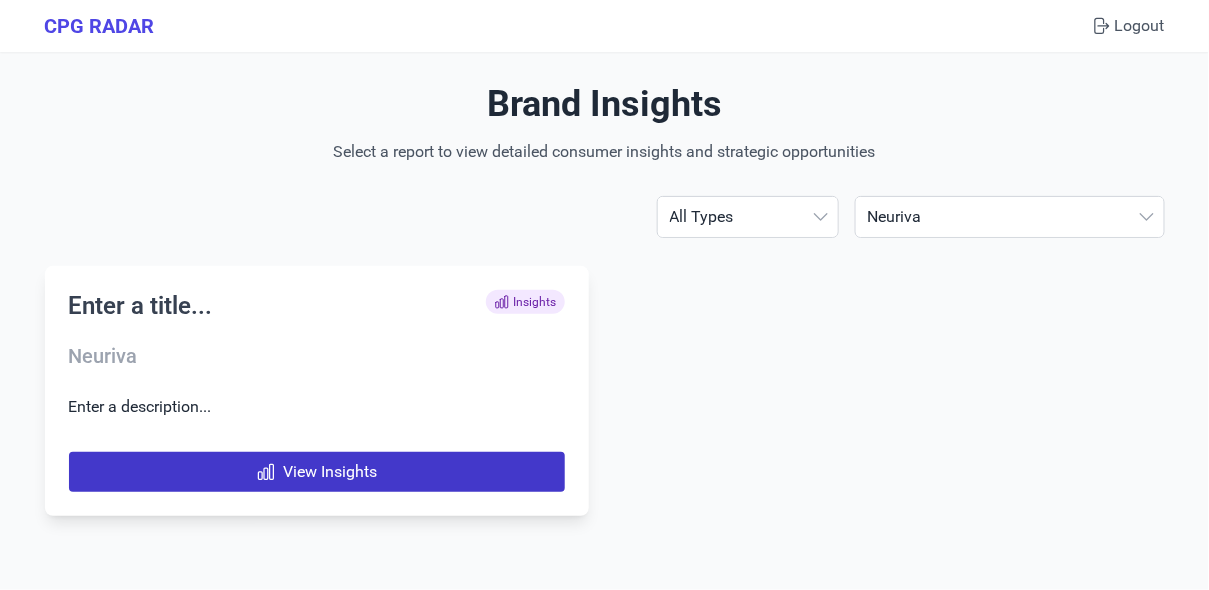 click on "View Insights" at bounding box center (317, 472) 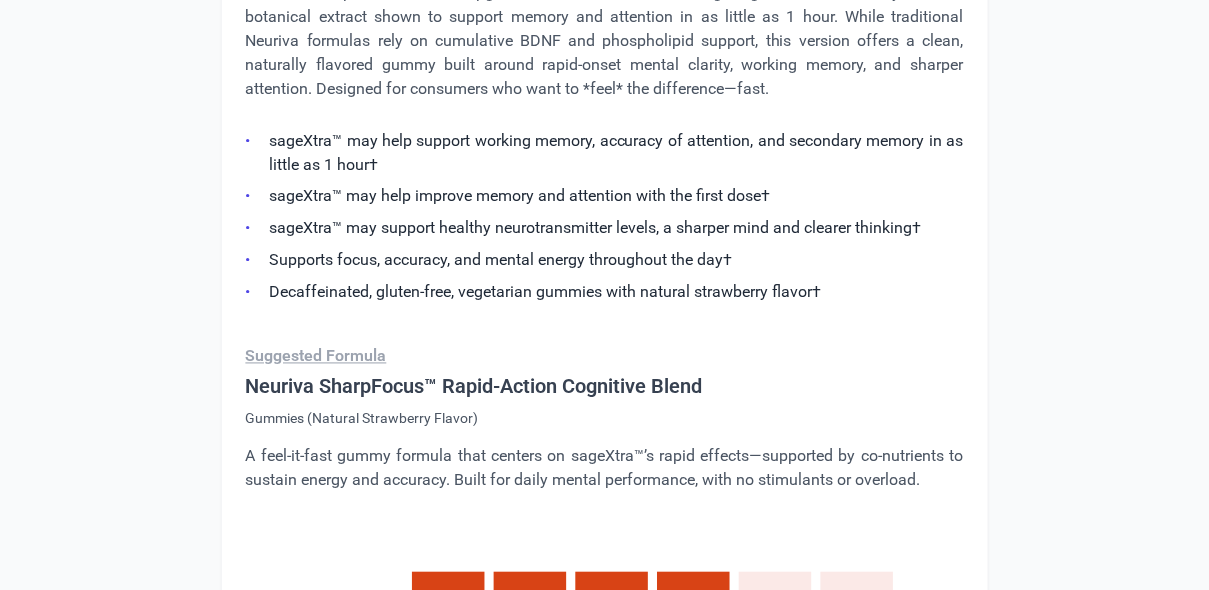 scroll, scrollTop: 2746, scrollLeft: 0, axis: vertical 